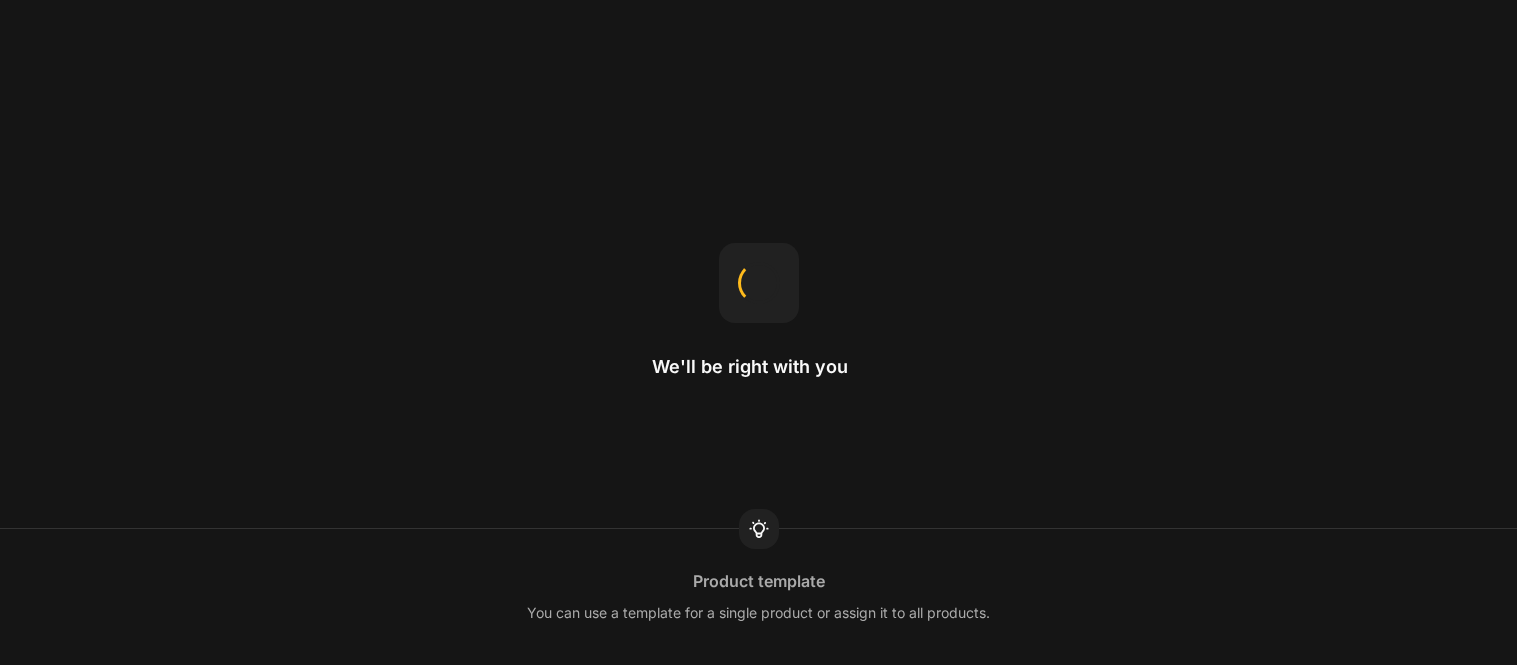 scroll, scrollTop: 0, scrollLeft: 0, axis: both 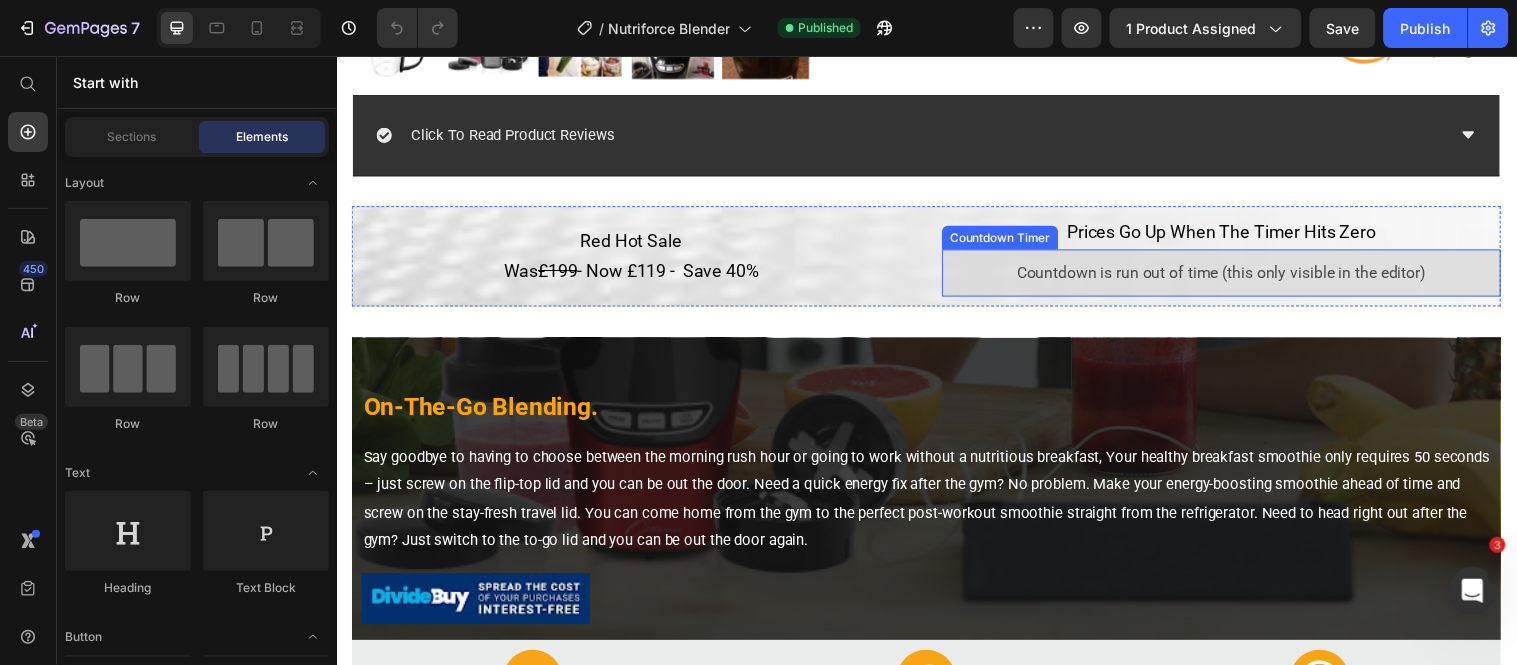 click on "Countdown is run out of time (this only visible in the editor)" at bounding box center [1236, 276] 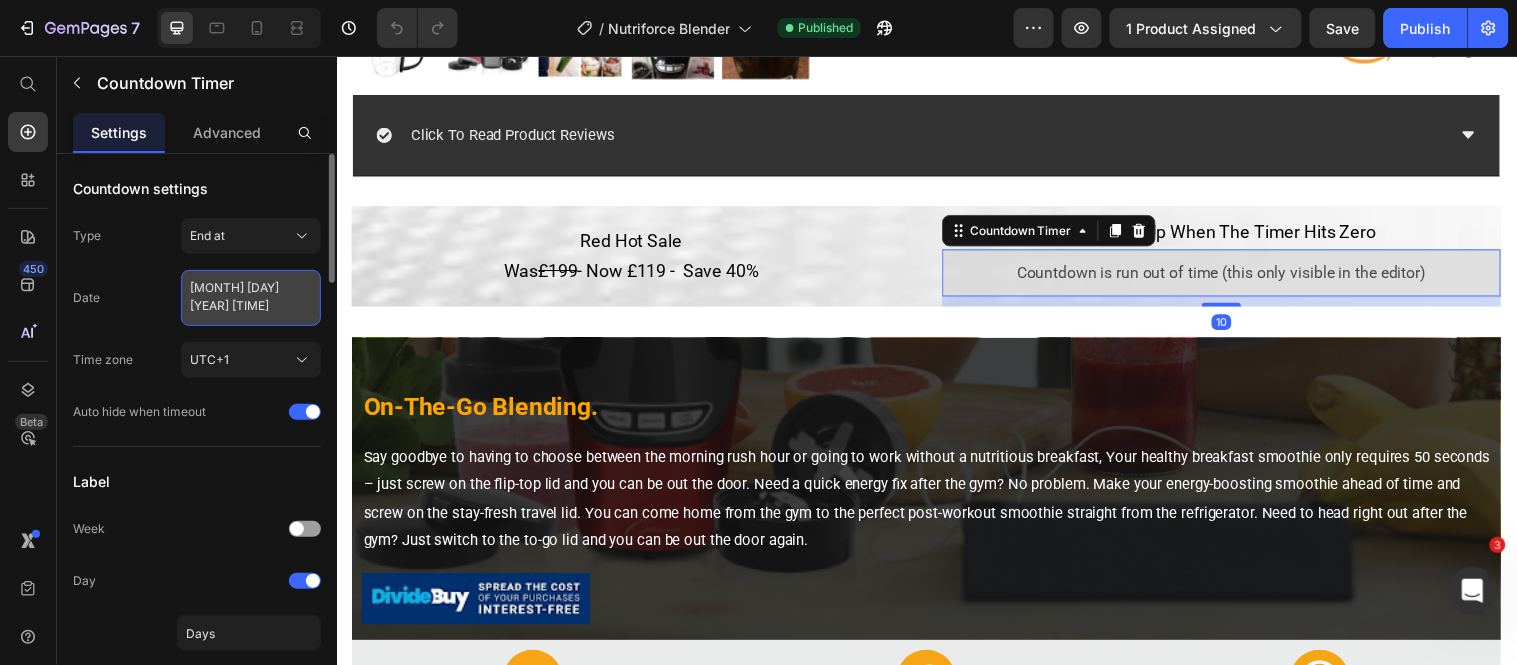 click on "[MONTH] [DAY] [YEAR] [TIME]" at bounding box center (251, 298) 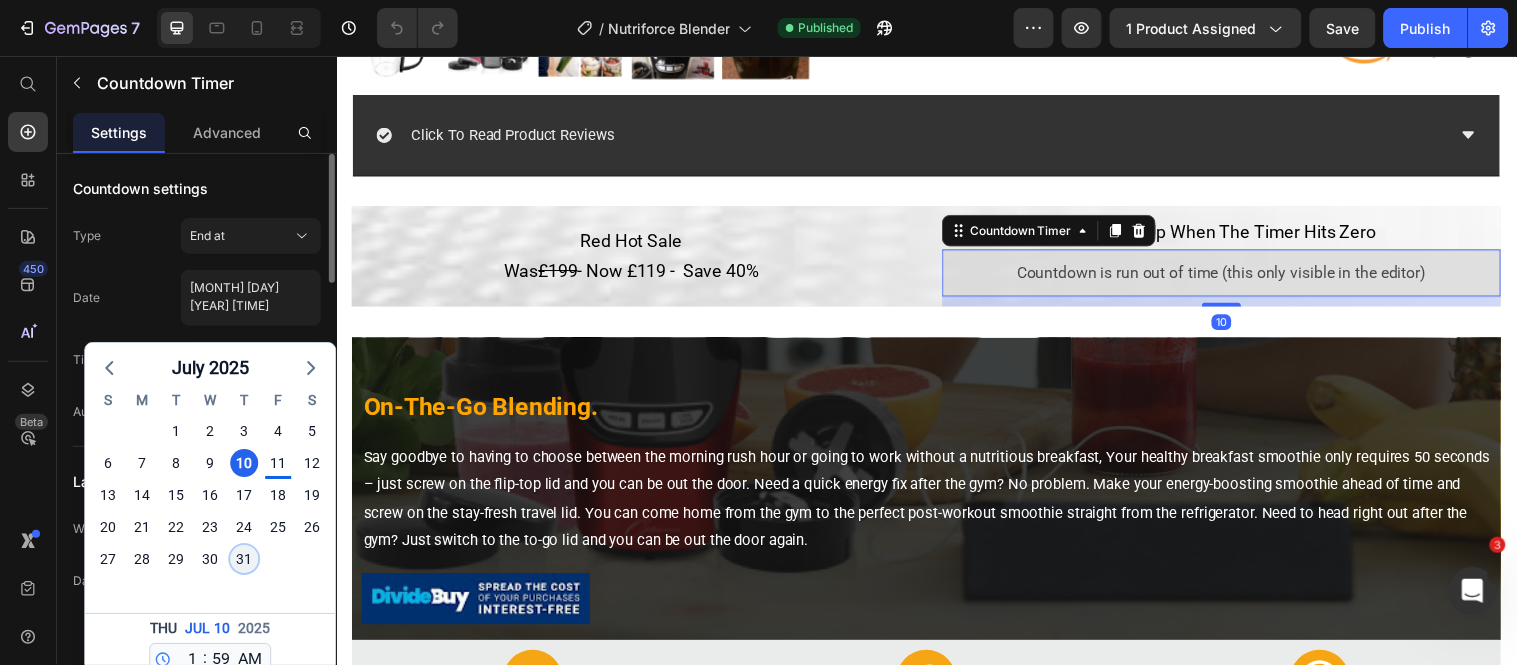click on "31" 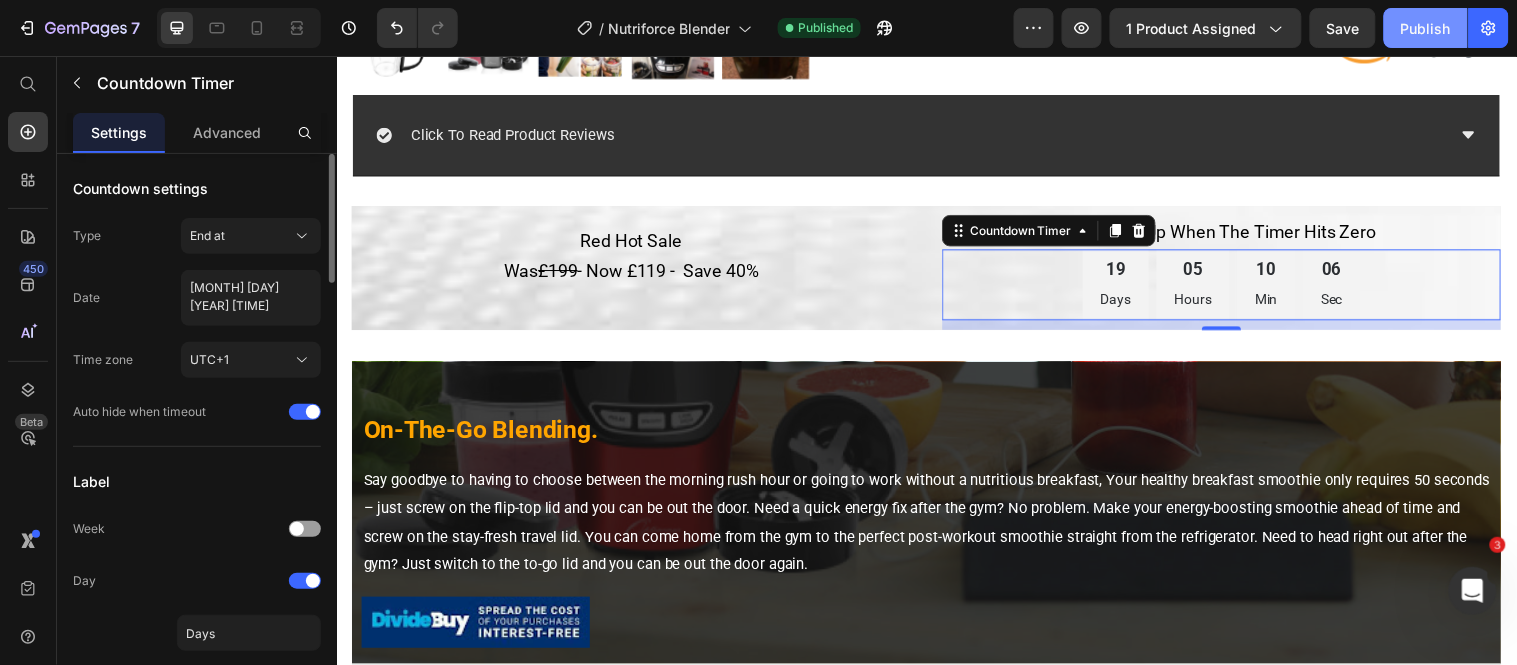click on "Publish" at bounding box center [1426, 28] 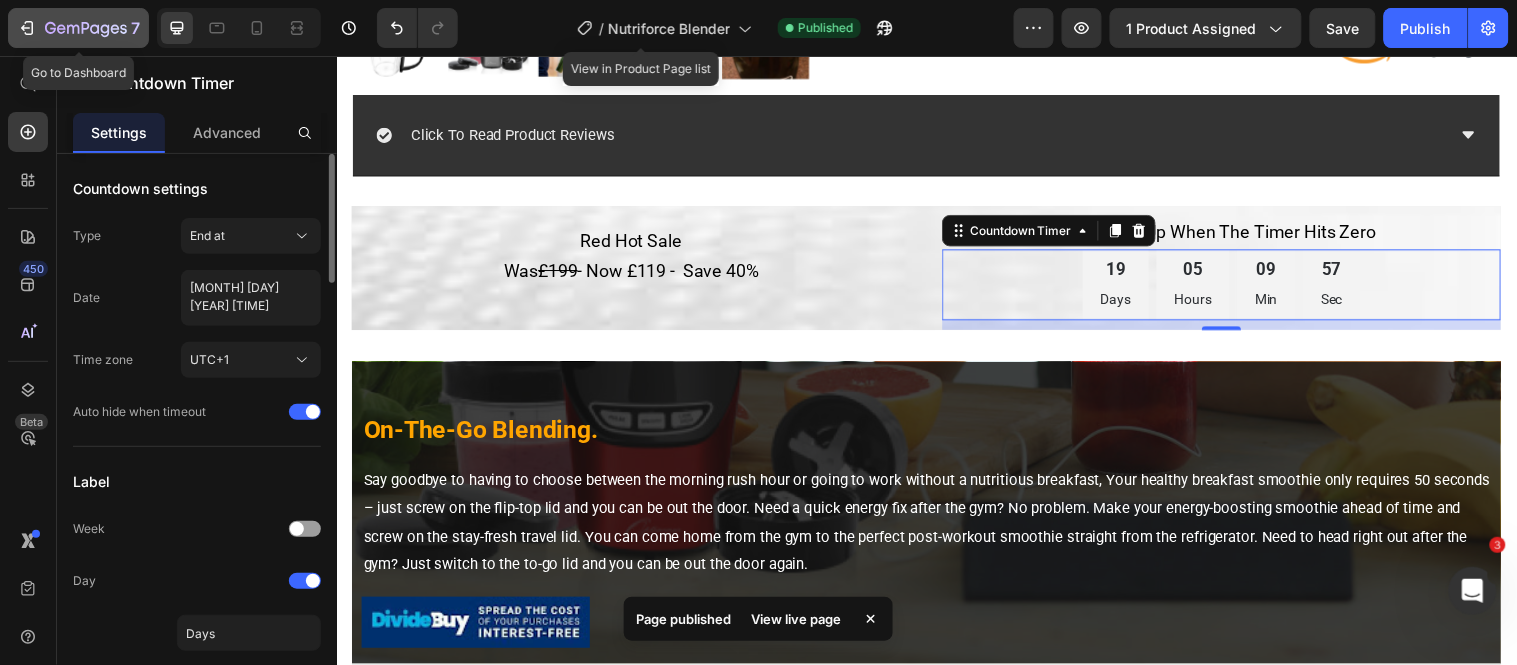 drag, startPoint x: 26, startPoint y: 22, endPoint x: 12, endPoint y: 18, distance: 14.56022 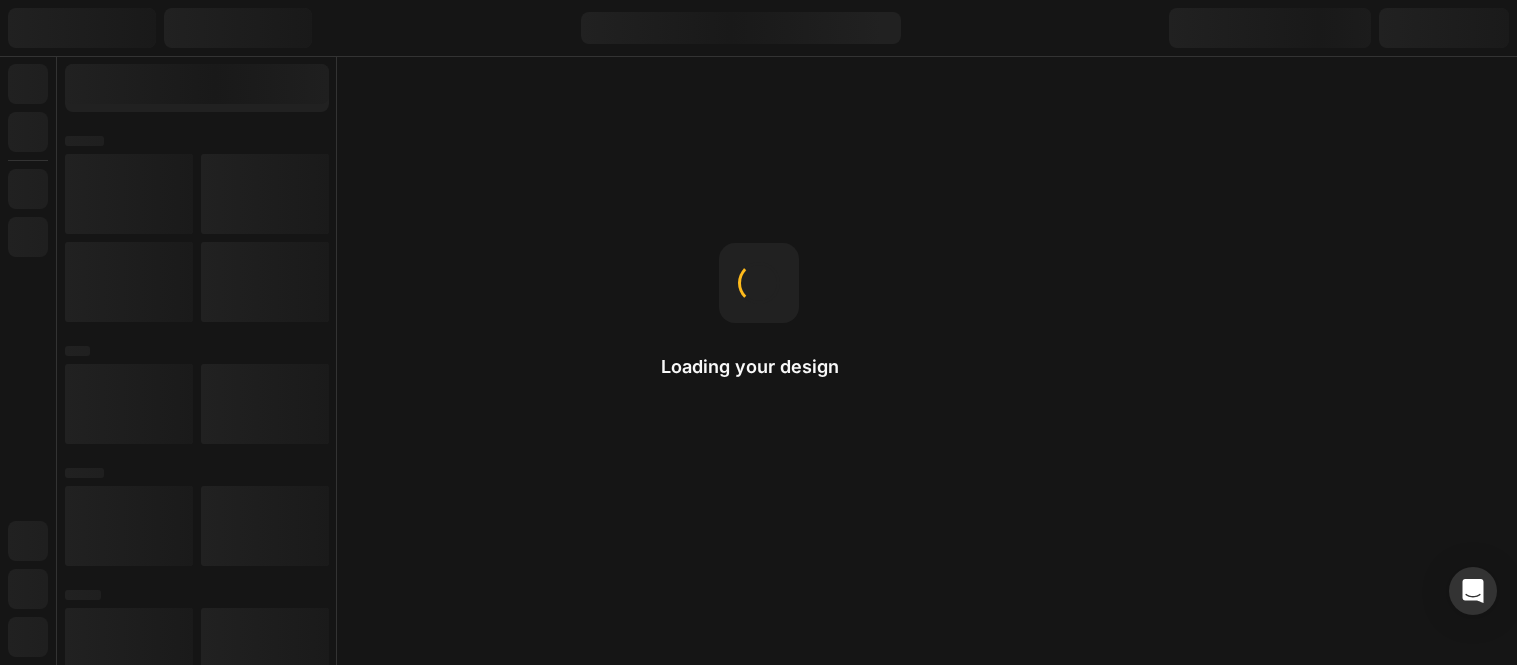 scroll, scrollTop: 0, scrollLeft: 0, axis: both 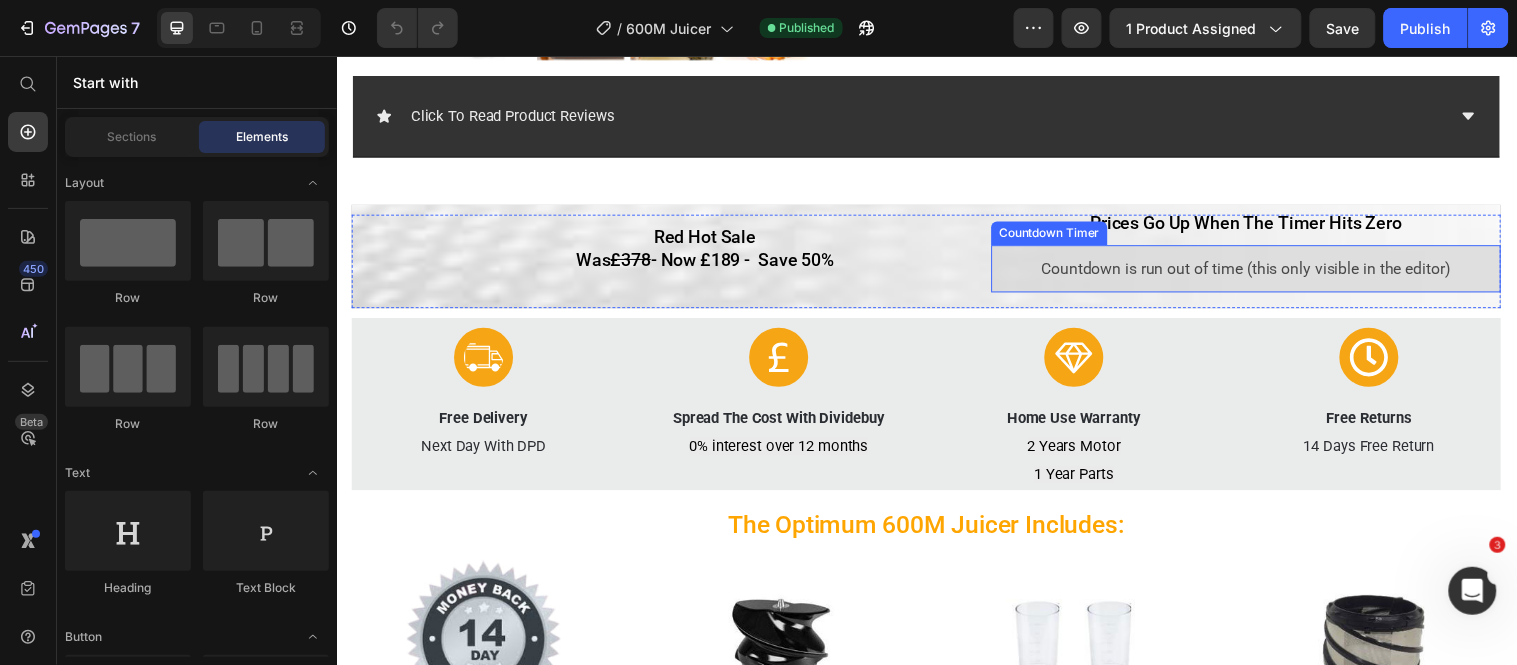 click on "Countdown is run out of time (this only visible in the editor)" at bounding box center (1261, 271) 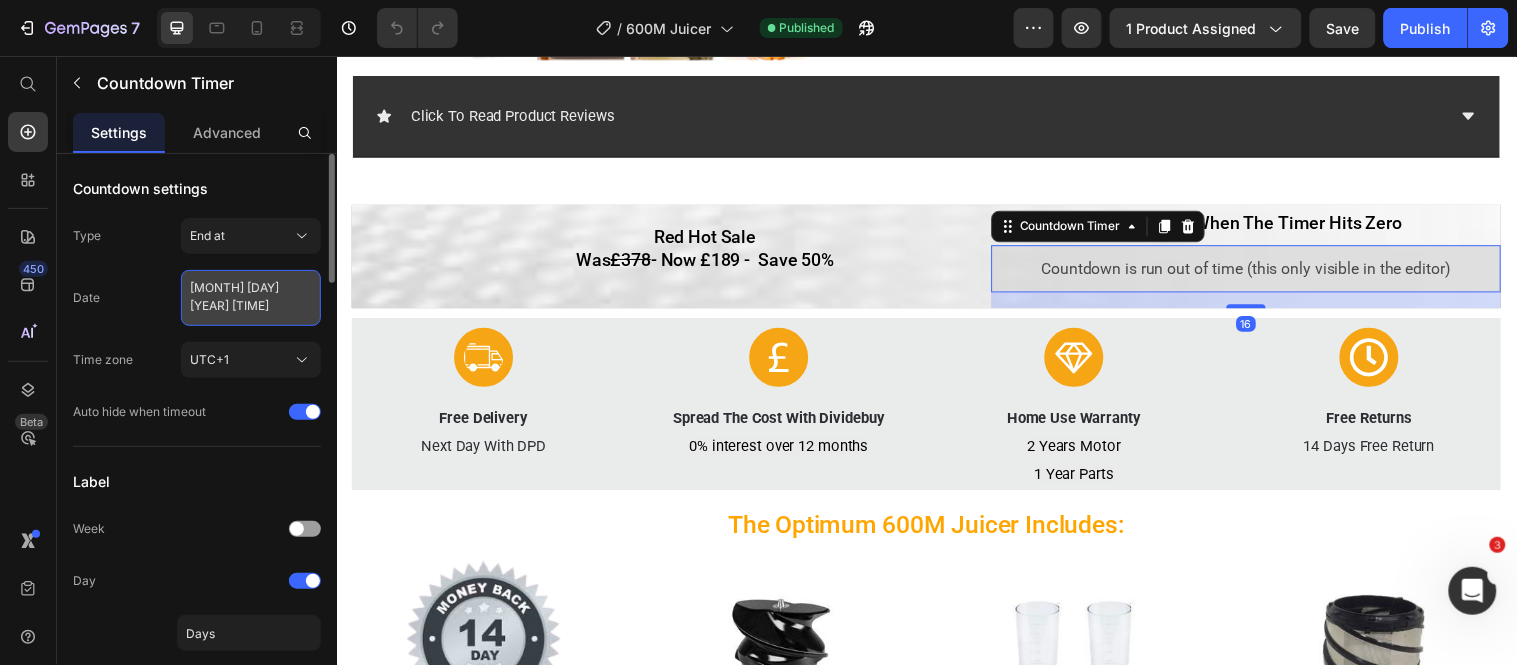 click on "[MONTH] [DAY] [YEAR] [TIME]" at bounding box center [251, 298] 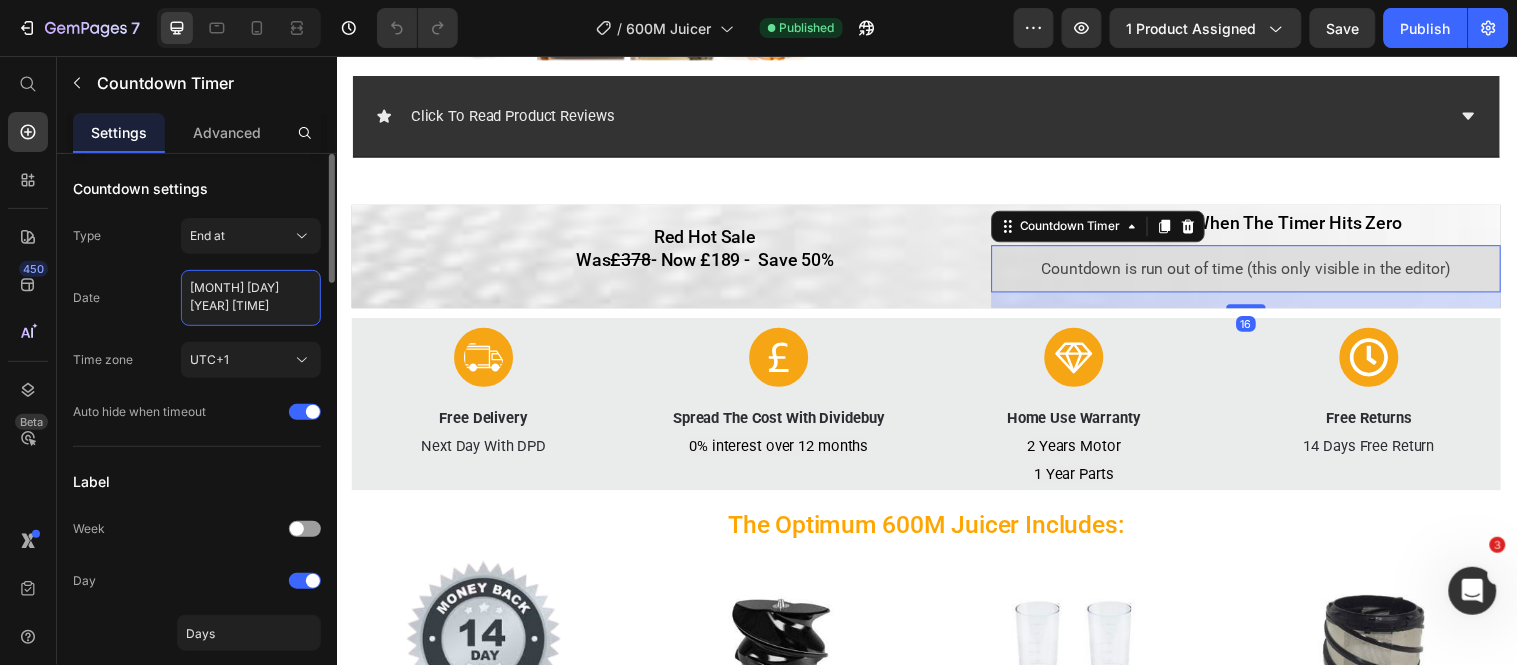 select on "1" 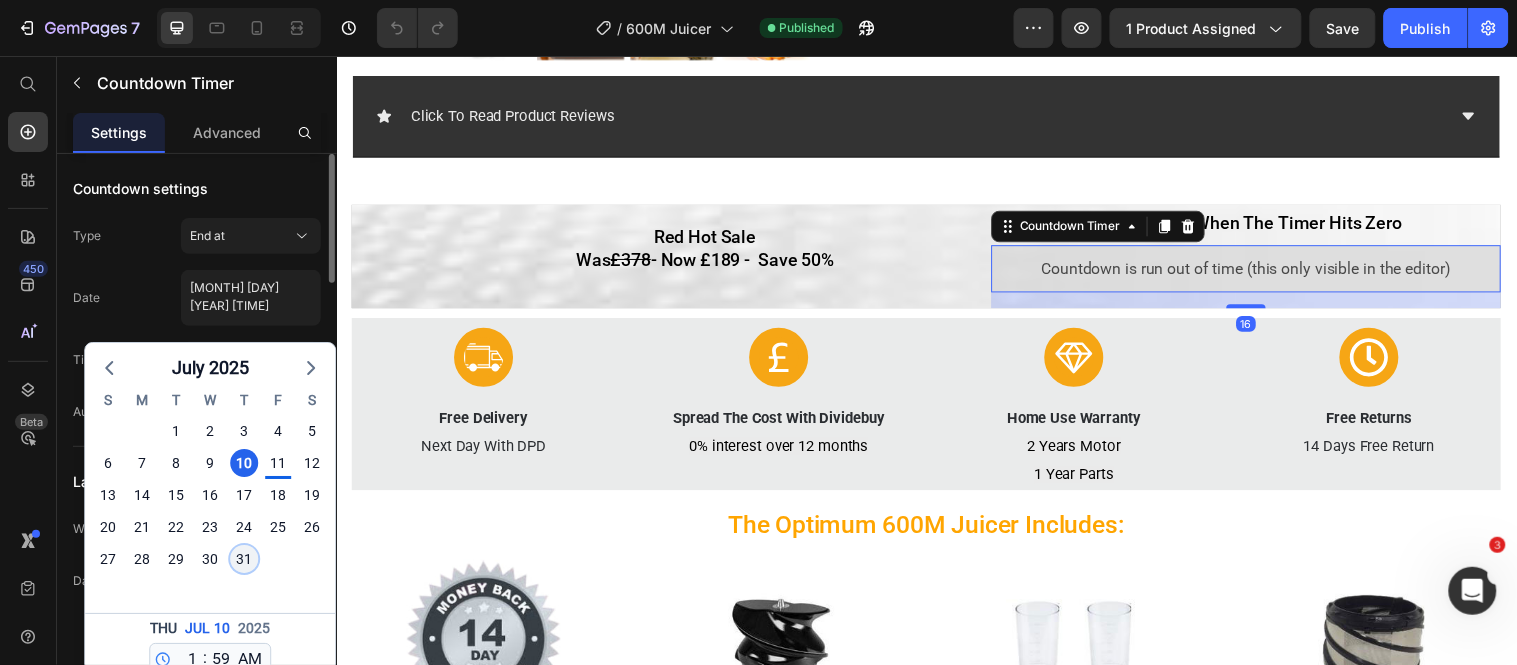 click on "31" 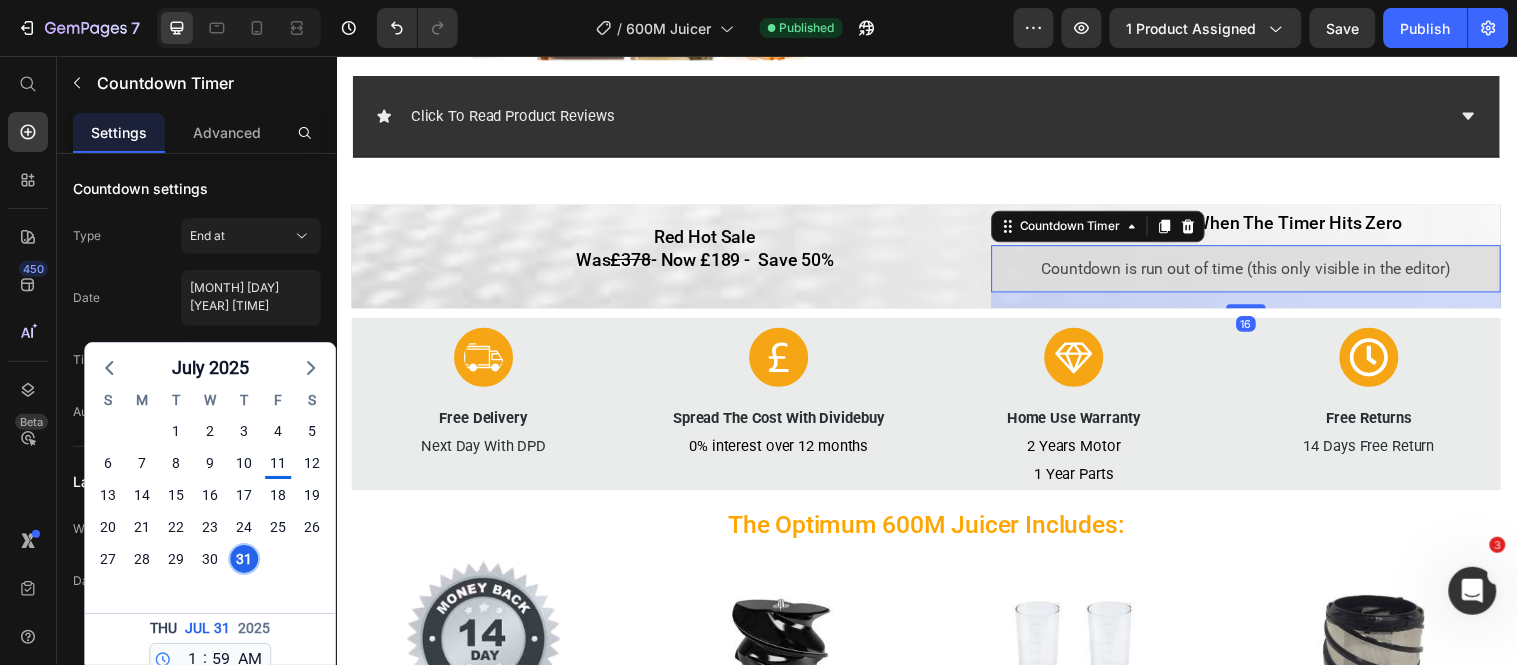 type on "July 31 2025 1:59 AM" 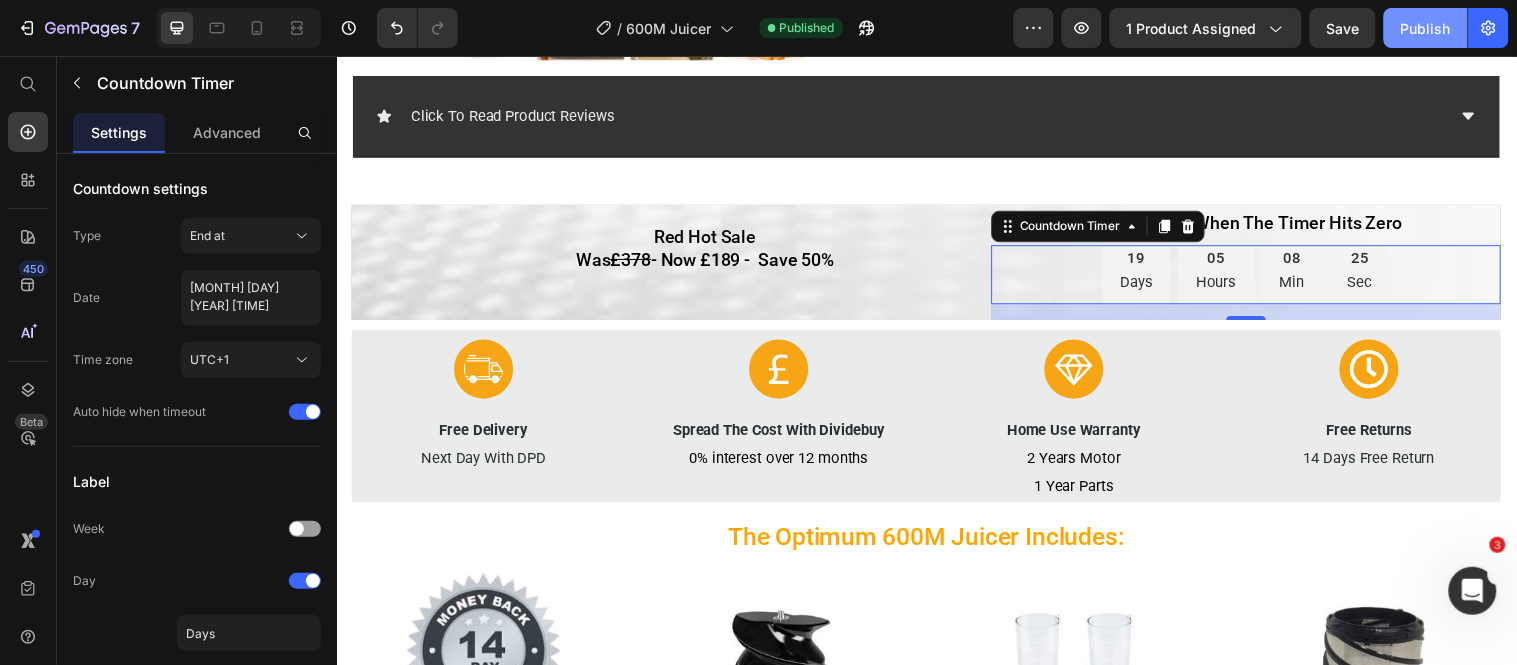 click on "Publish" at bounding box center [1426, 28] 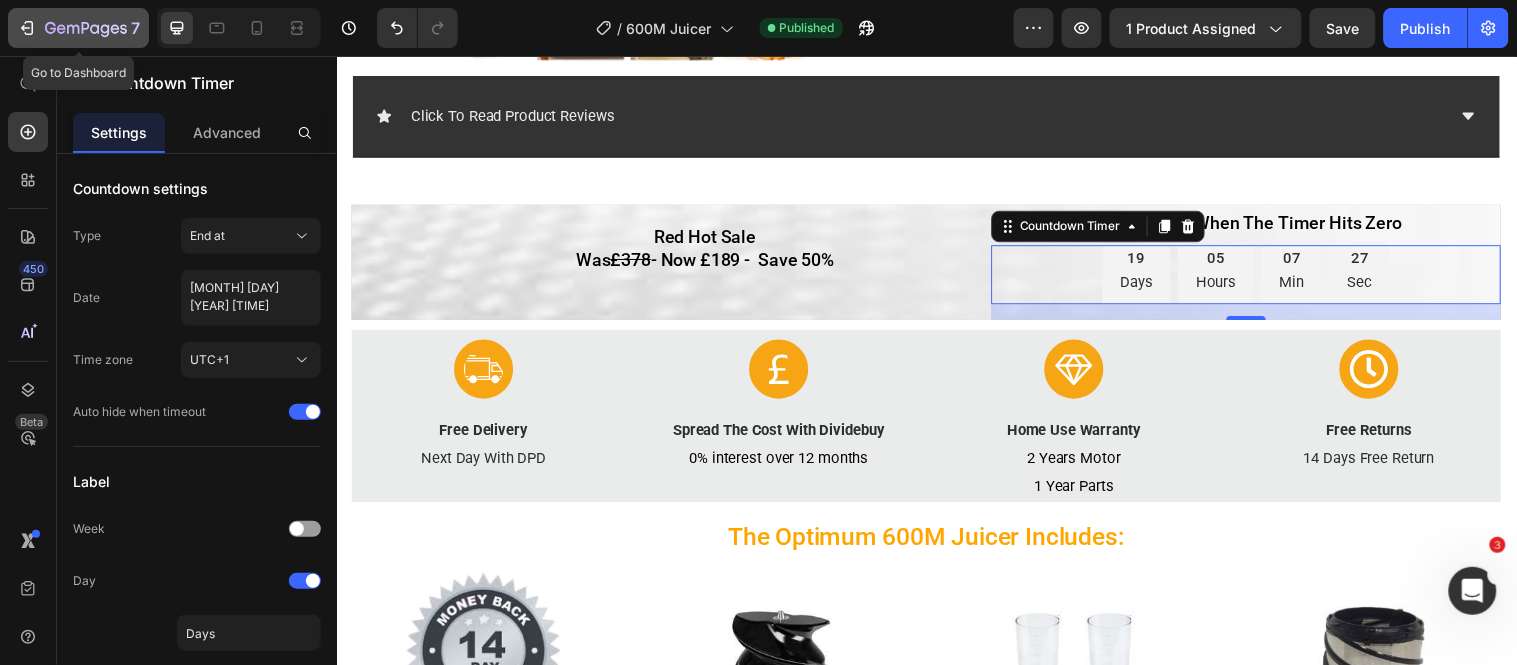 click 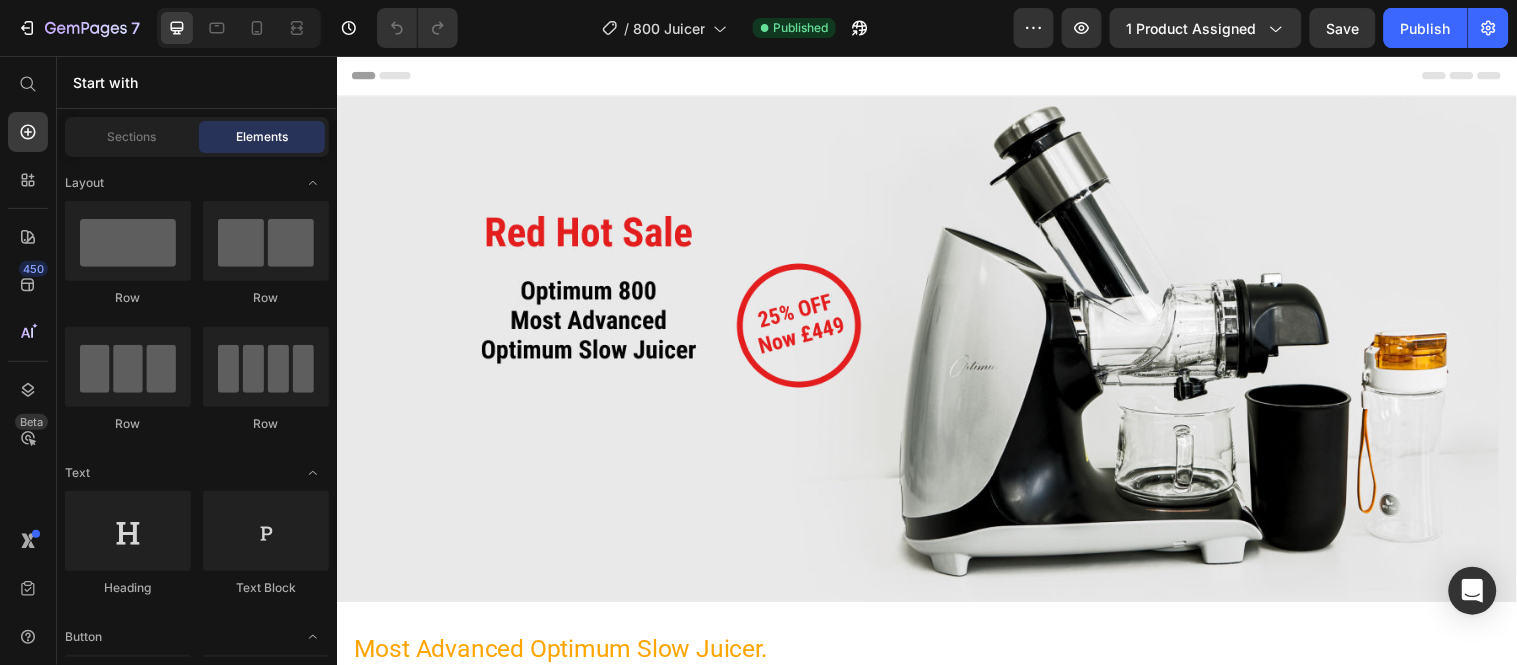 scroll, scrollTop: 0, scrollLeft: 0, axis: both 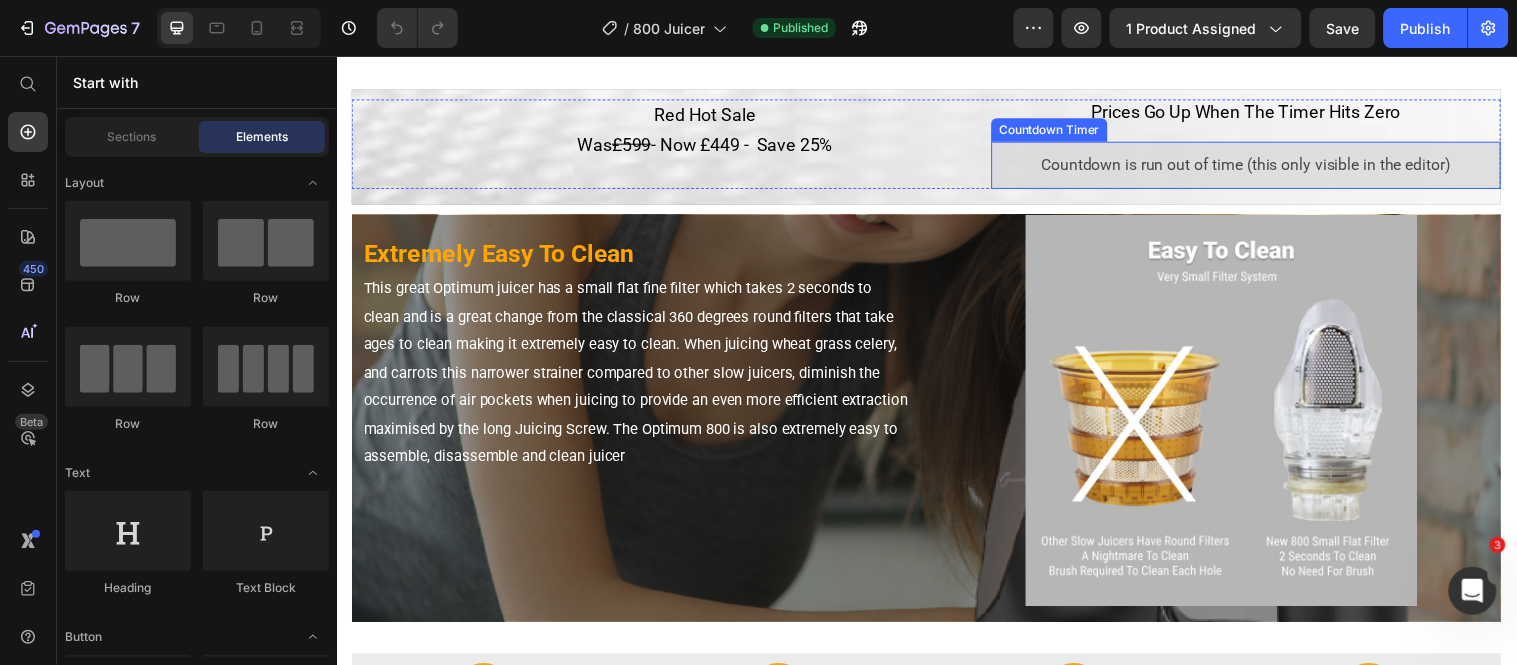 click on "Countdown is run out of time (this only visible in the editor)" at bounding box center (1261, 166) 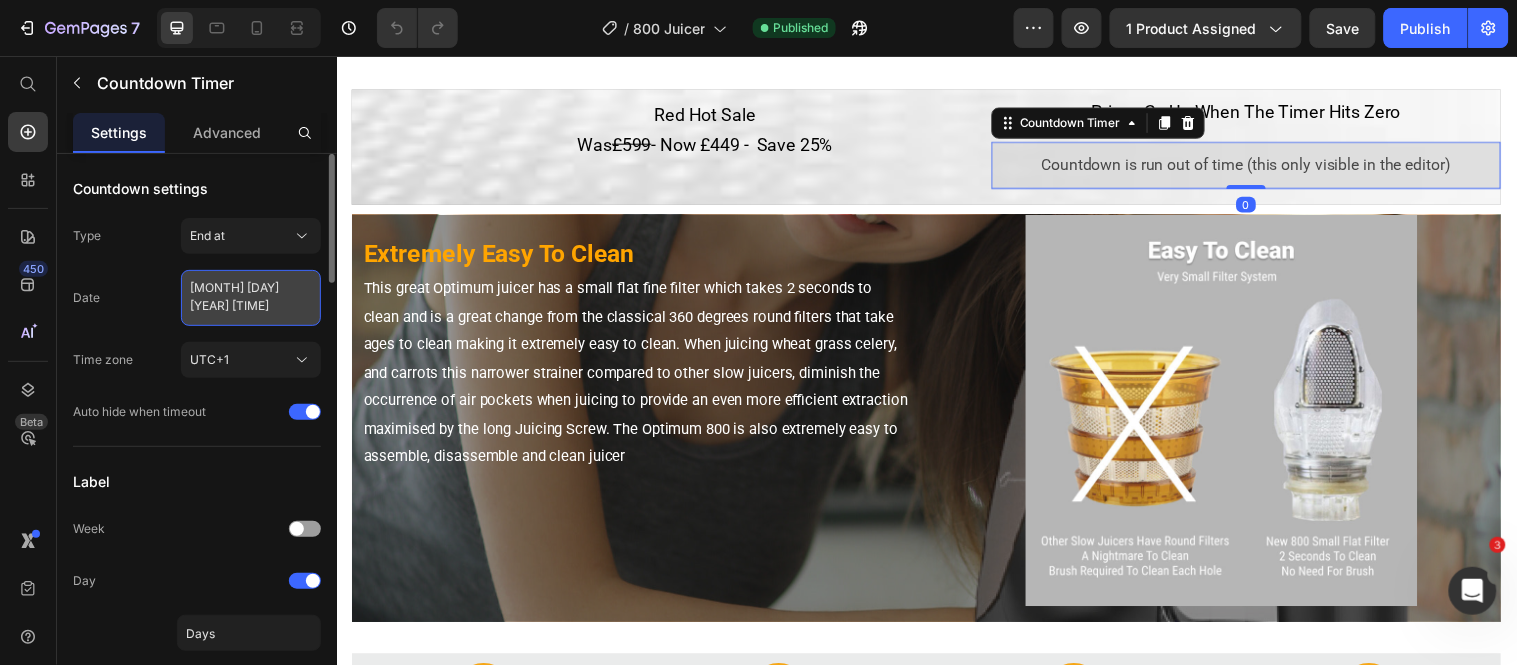 click on "[MONTH] [DAY] [YEAR] [TIME]" at bounding box center [251, 298] 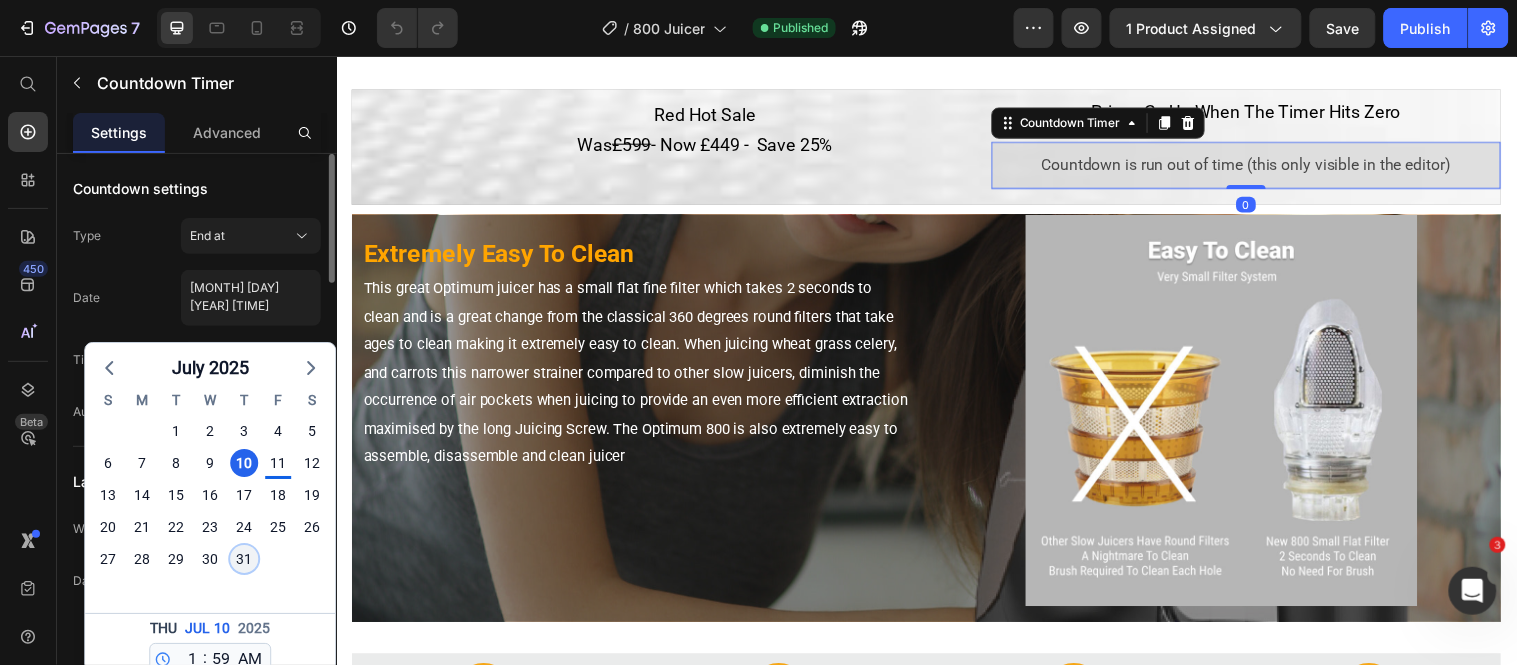click on "31" 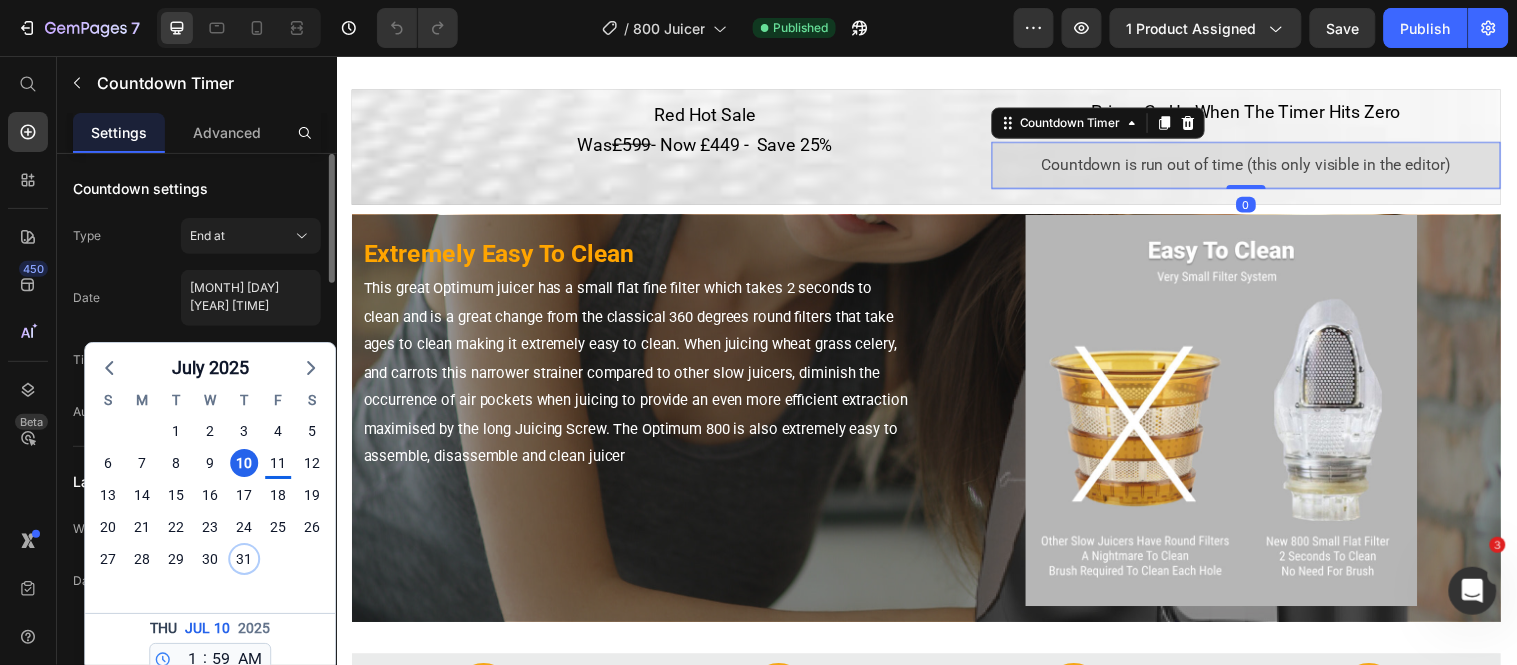 type on "[MONTH] [DAY] [YEAR] [TIME]" 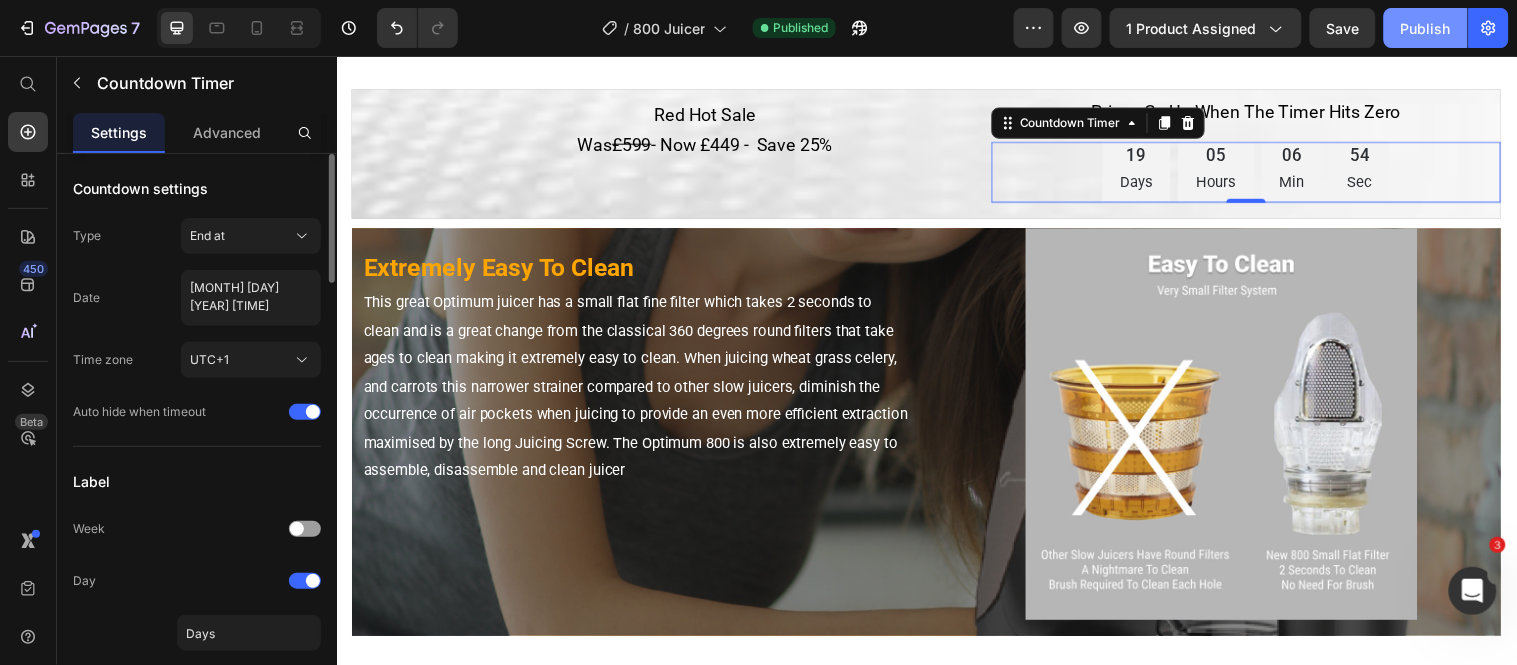 click on "Publish" at bounding box center (1426, 28) 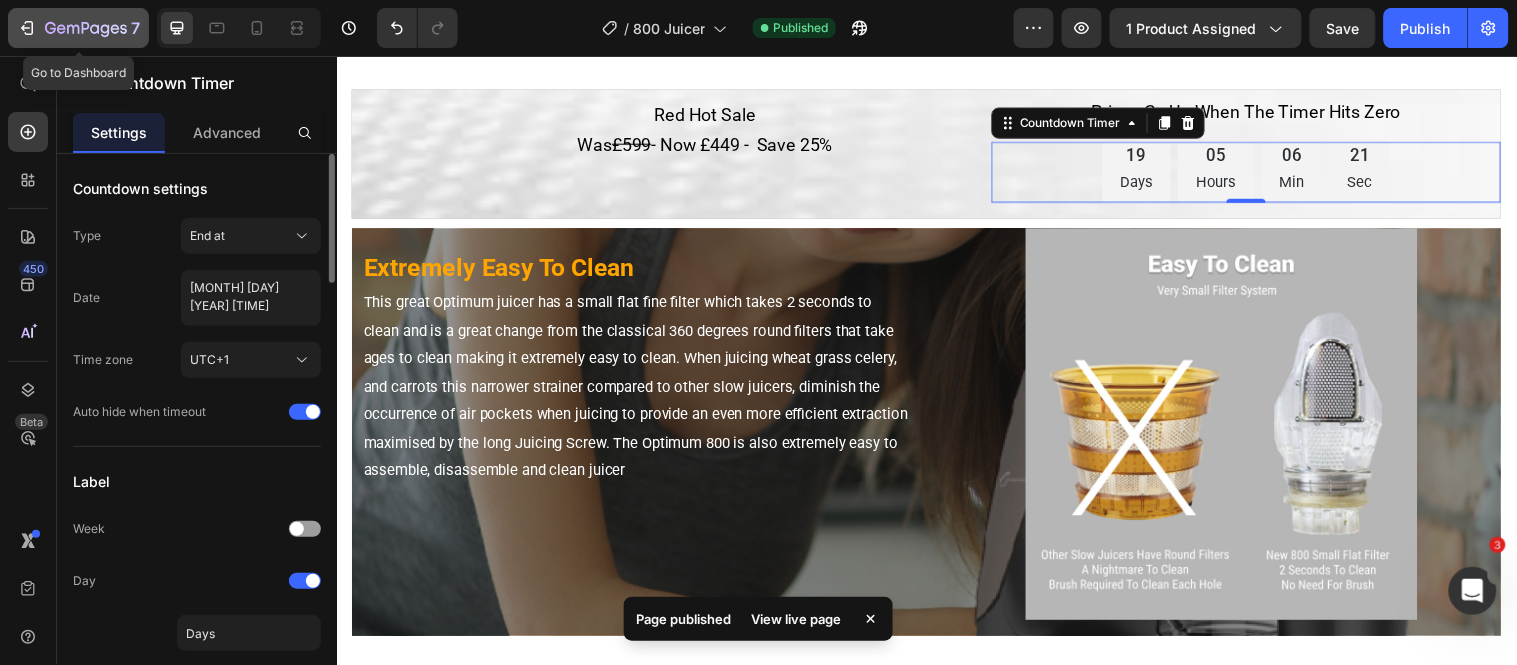 click 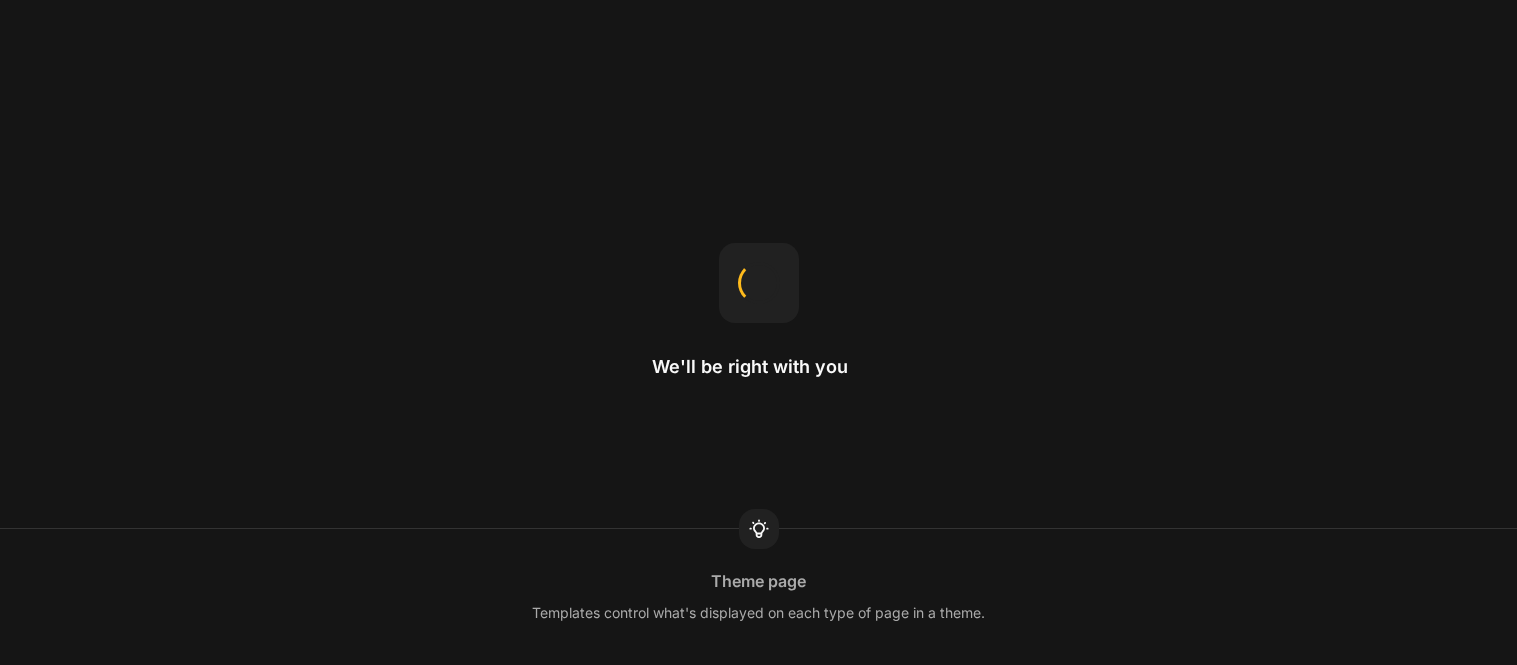 scroll, scrollTop: 0, scrollLeft: 0, axis: both 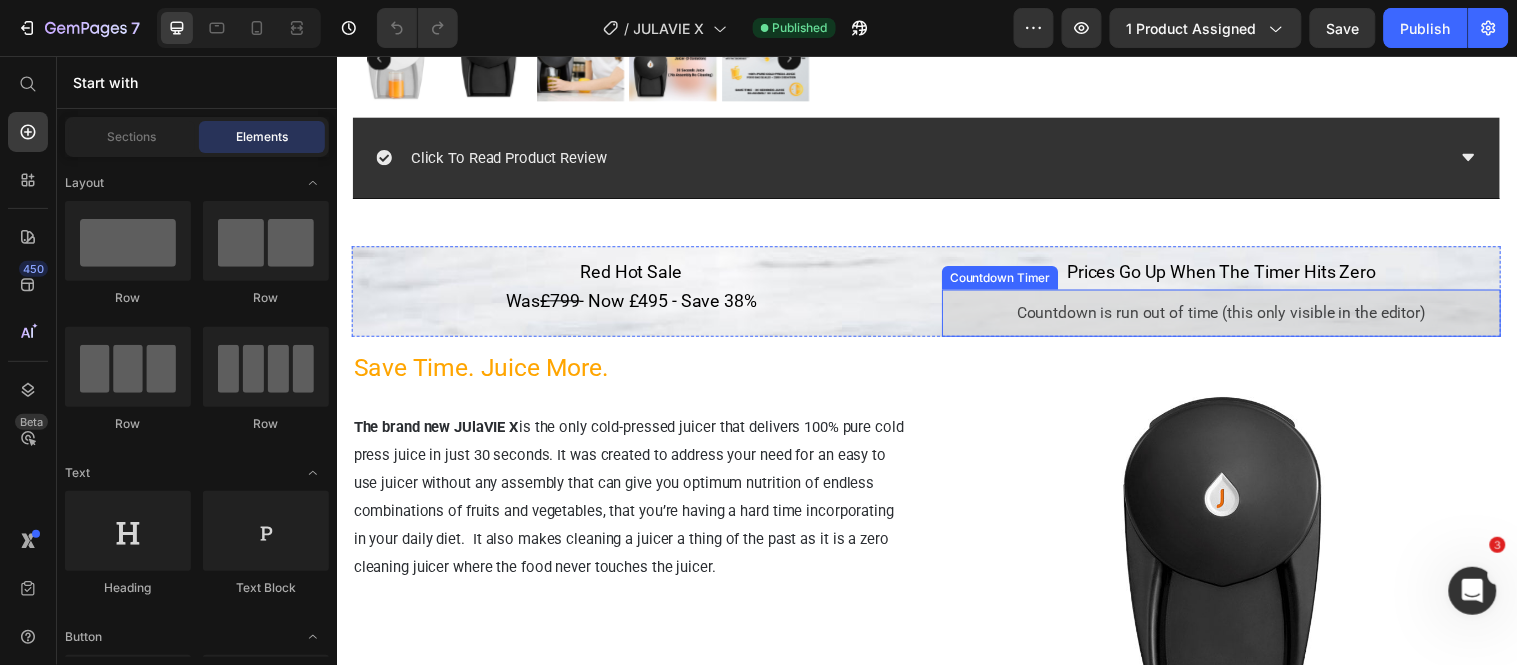 click on "Countdown is run out of time (this only visible in the editor)" at bounding box center [1236, 317] 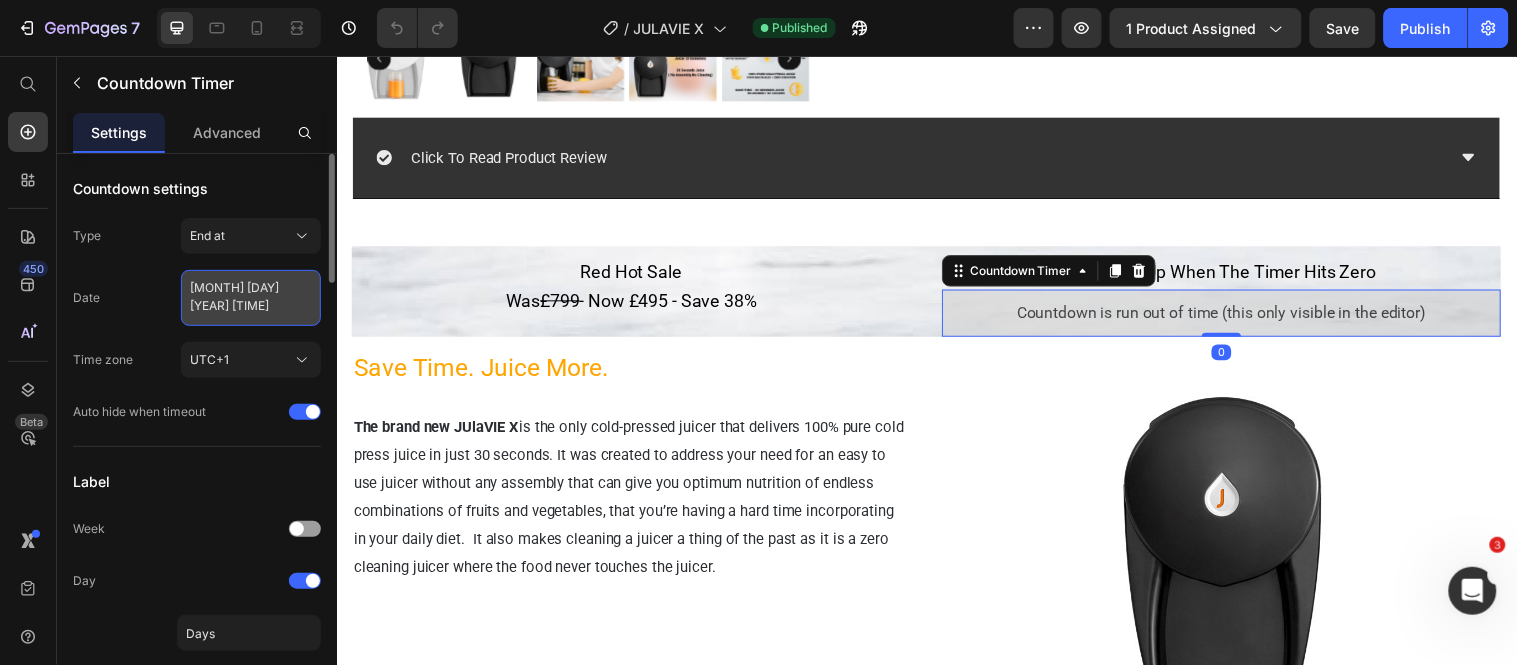 click on "[MONTH] [DAY] [YEAR] [TIME]" at bounding box center (251, 298) 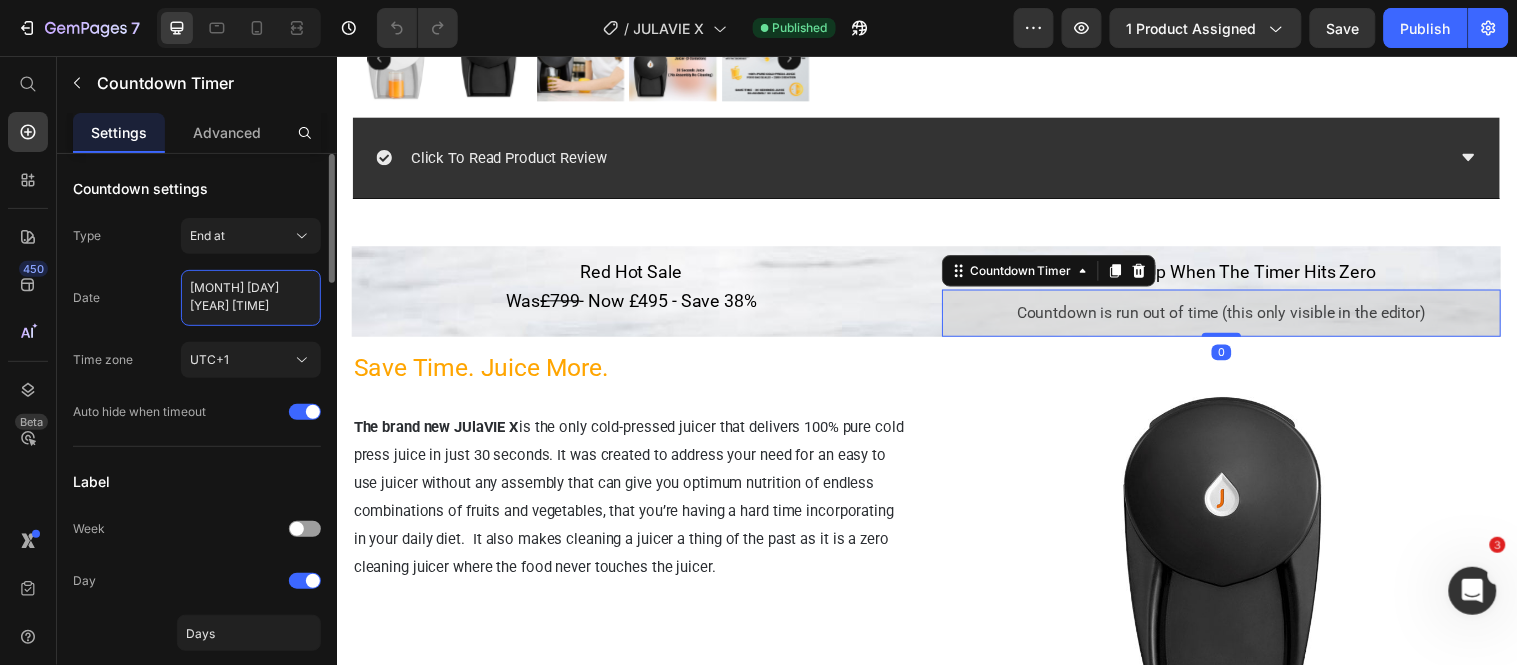 select on "1" 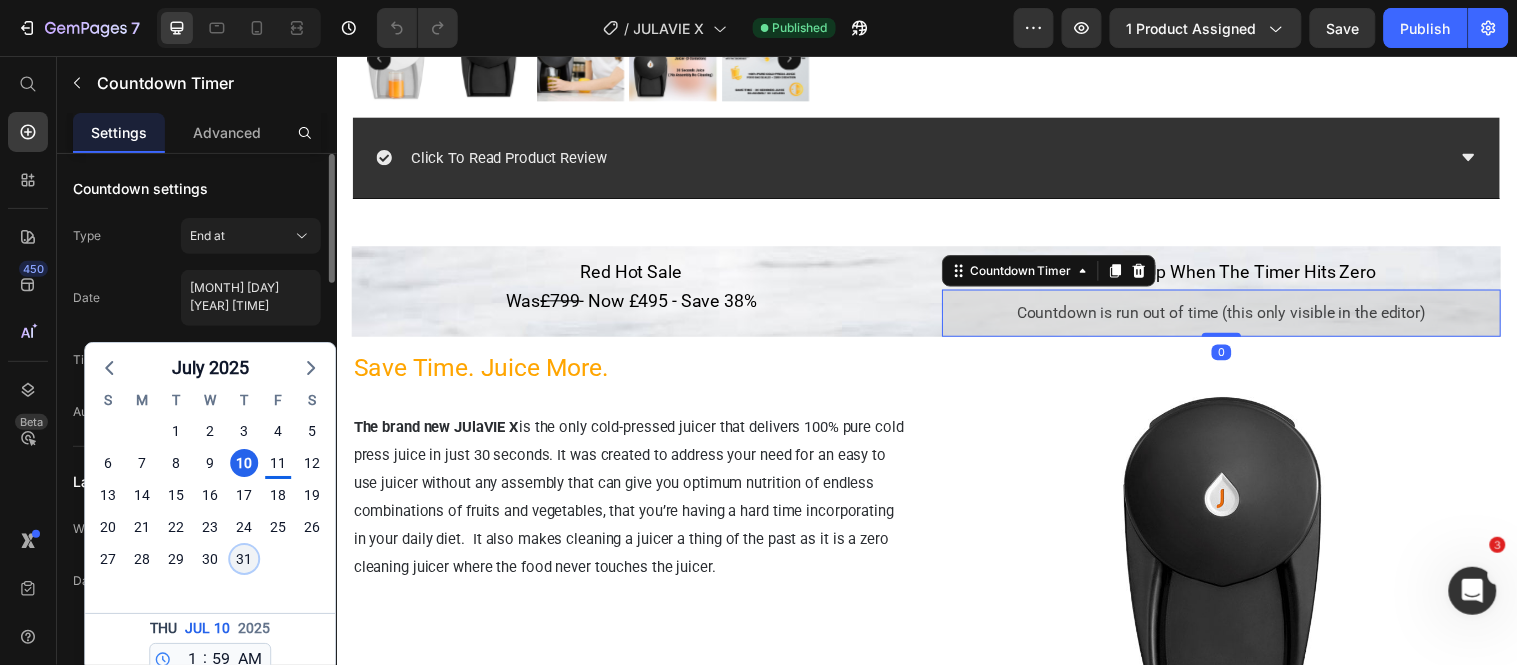 click on "31" 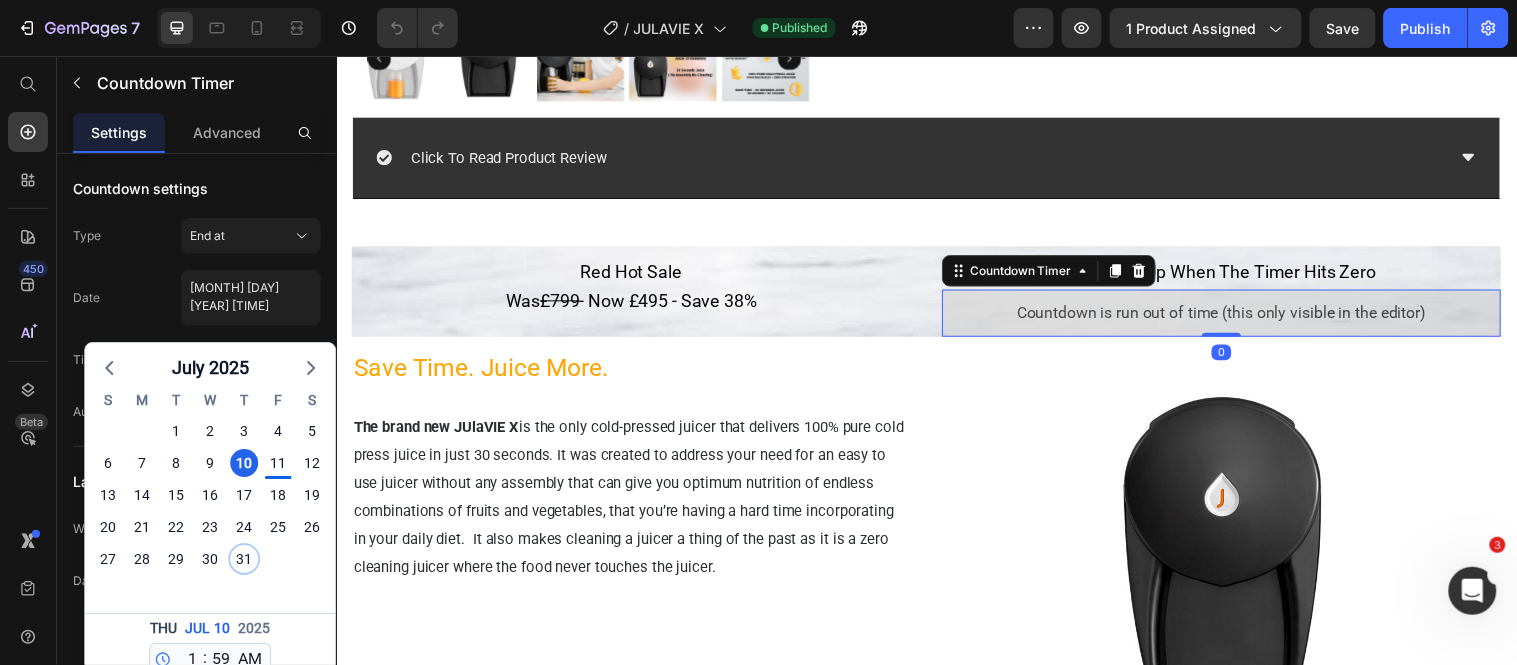 type on "[MONTH] [DAY] [YEAR] [TIME]" 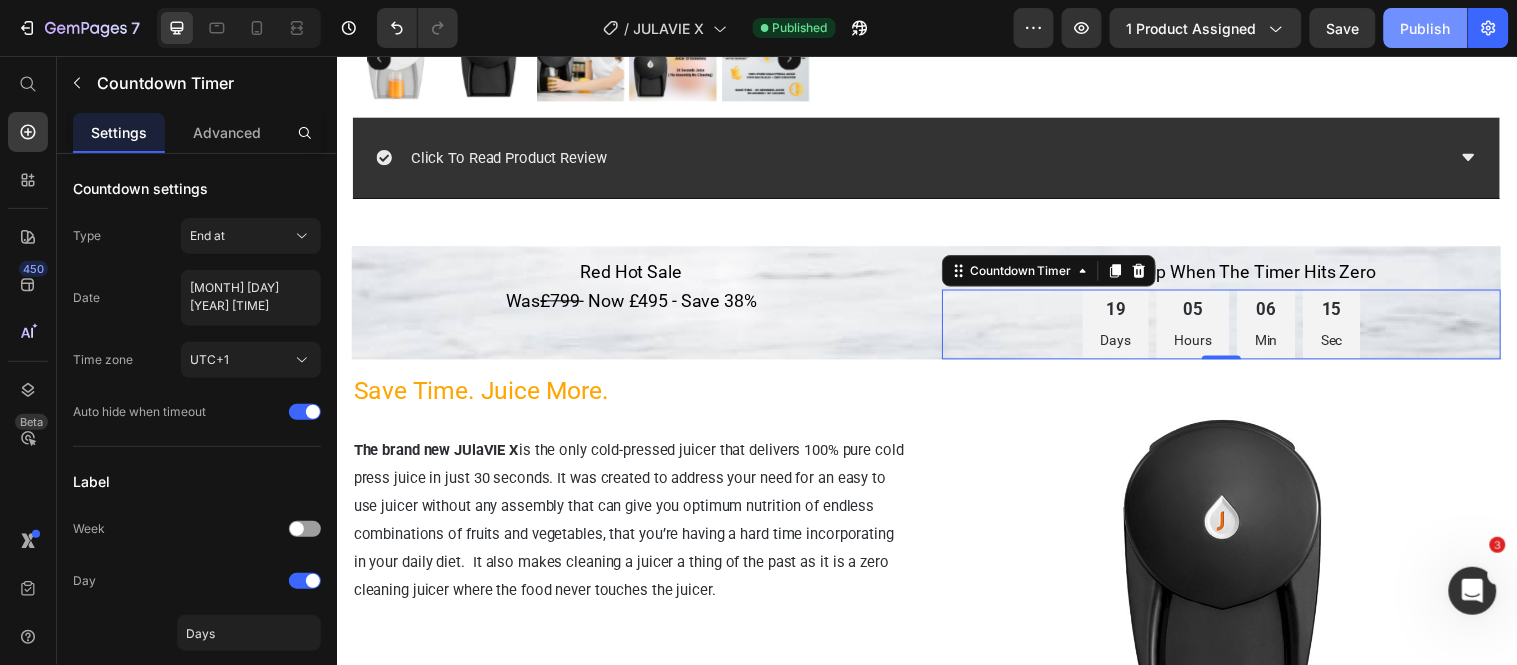 click on "Publish" at bounding box center (1426, 28) 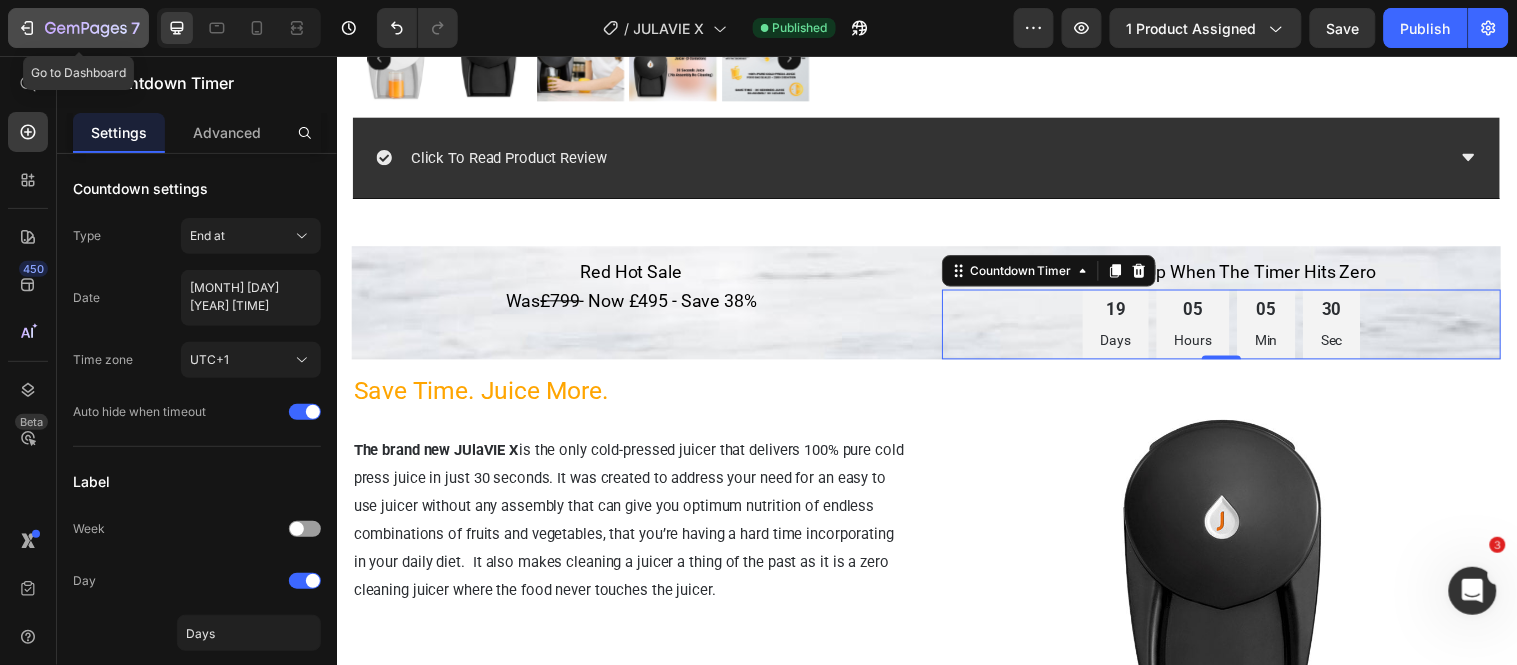 drag, startPoint x: 57, startPoint y: 11, endPoint x: 36, endPoint y: 22, distance: 23.70654 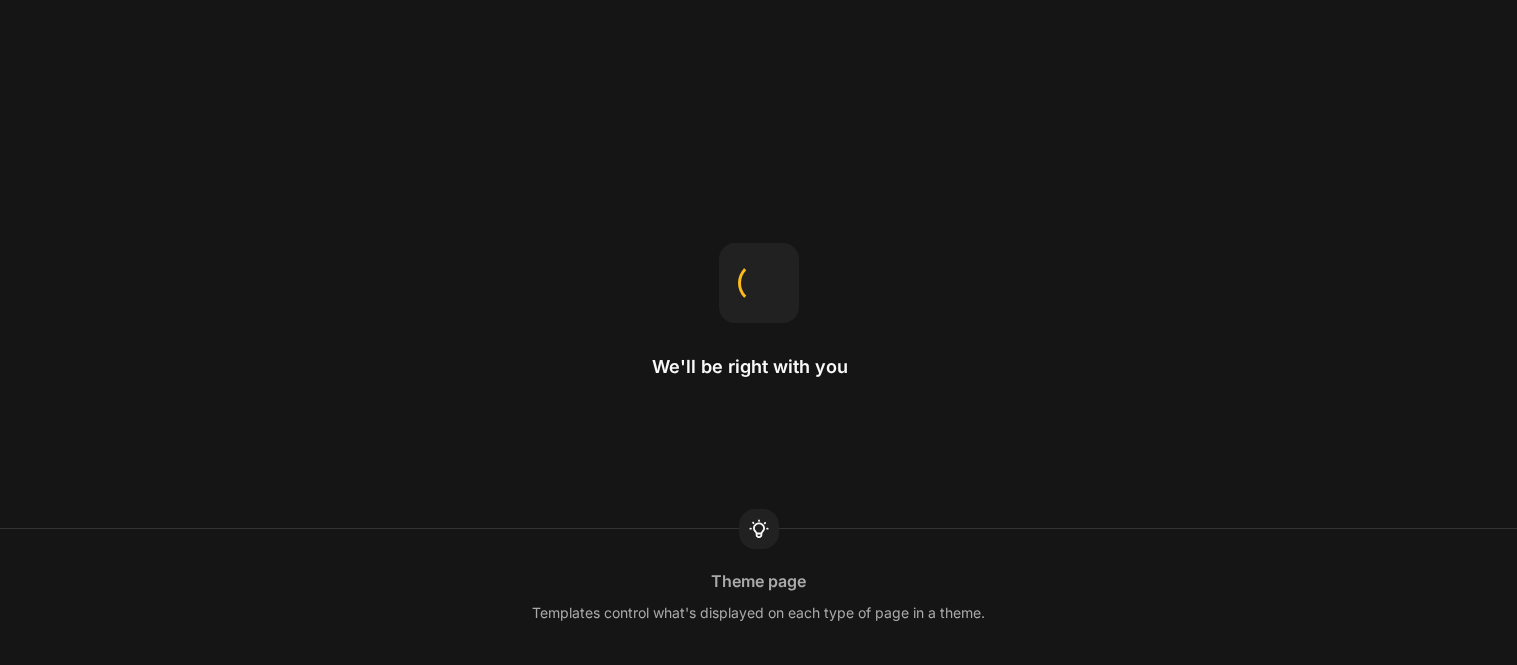 scroll, scrollTop: 0, scrollLeft: 0, axis: both 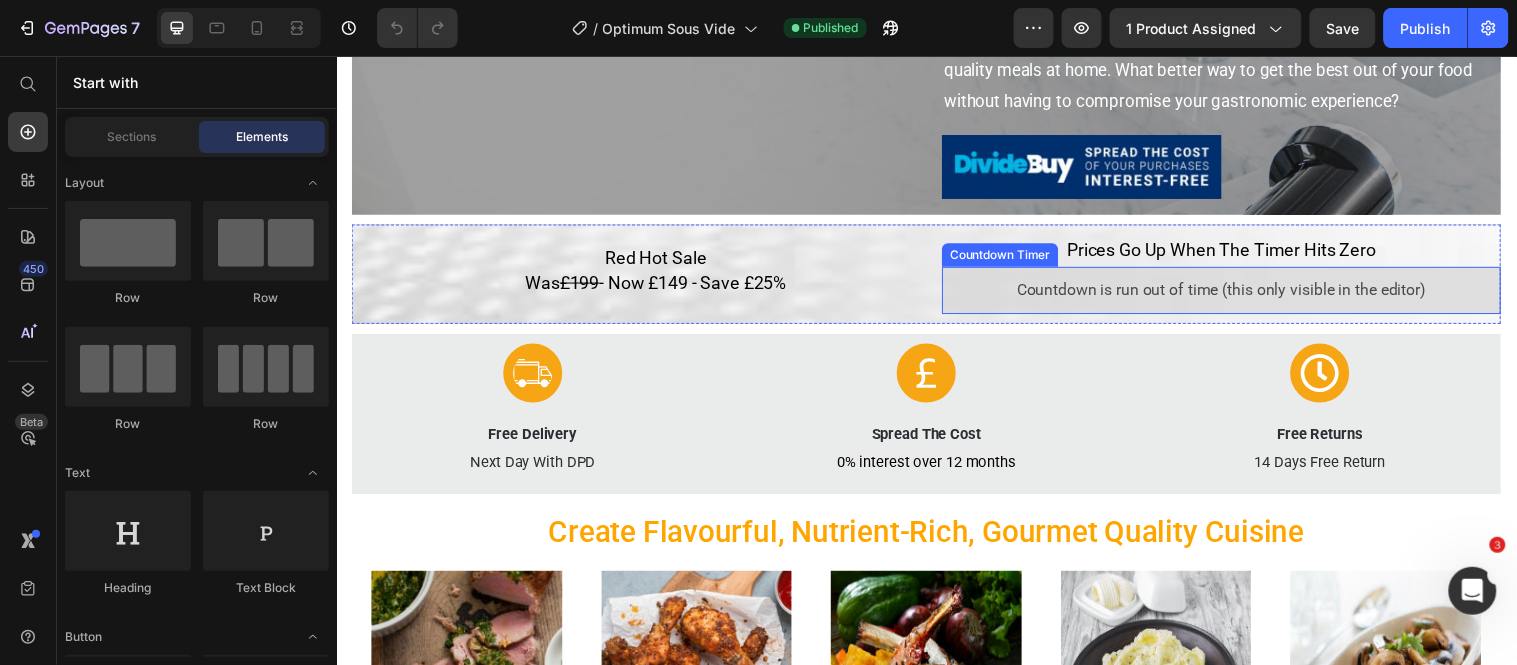 click on "Countdown is run out of time (this only visible in the editor)" at bounding box center (1236, 293) 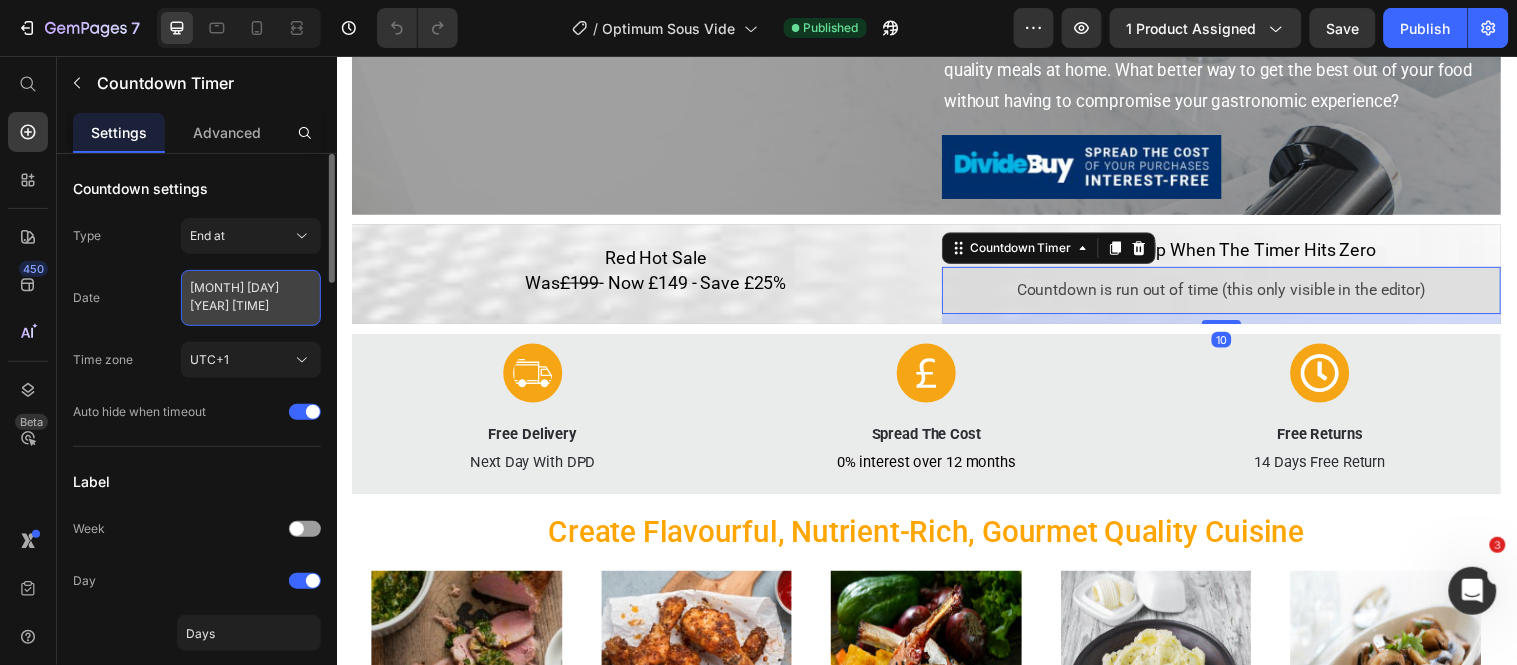 click on "[MONTH] [DAY] [YEAR] [TIME]" at bounding box center (251, 298) 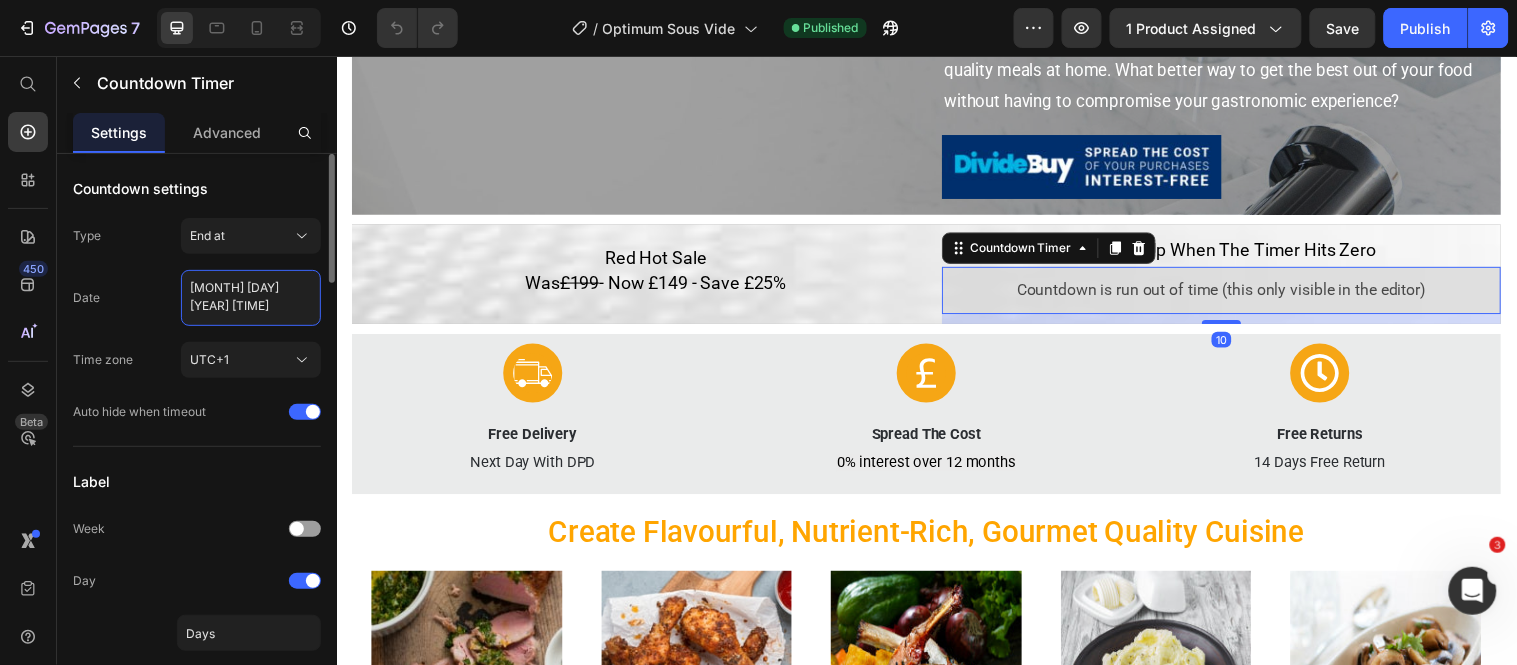 select on "1" 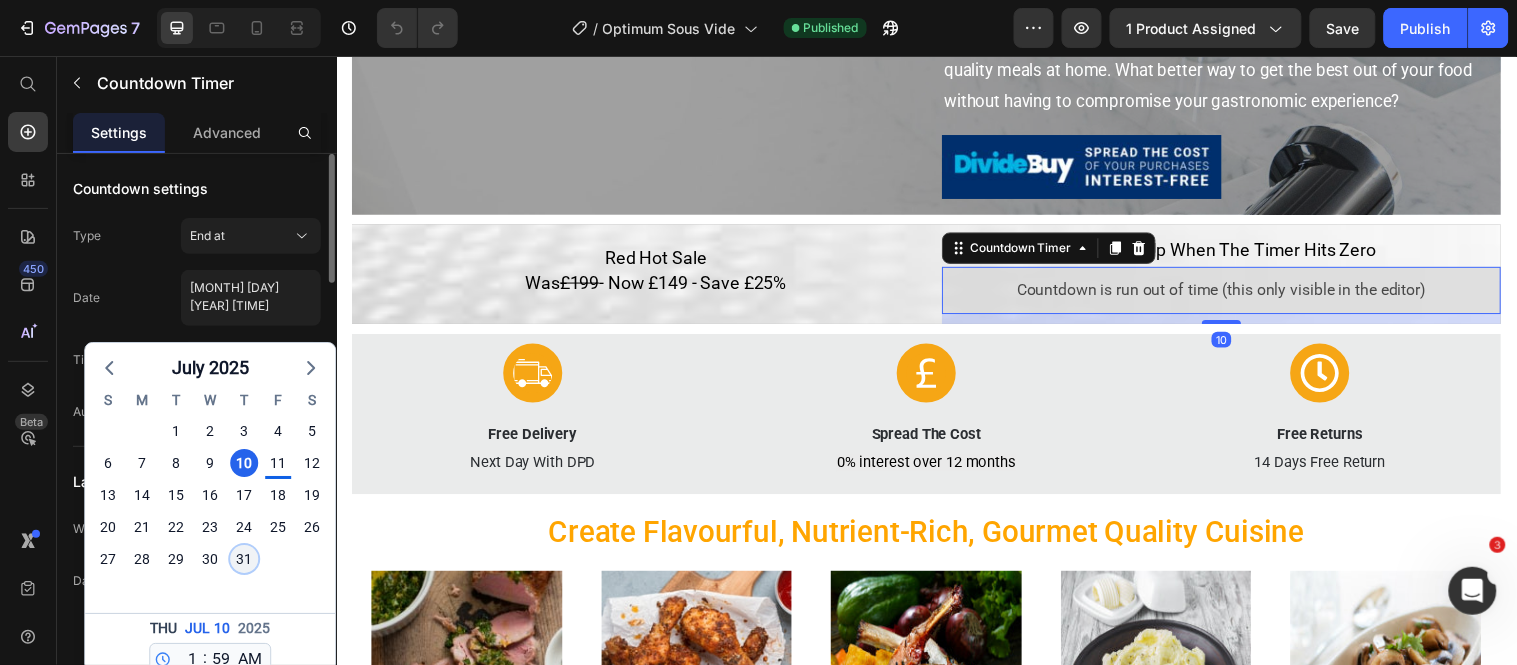 click on "31" 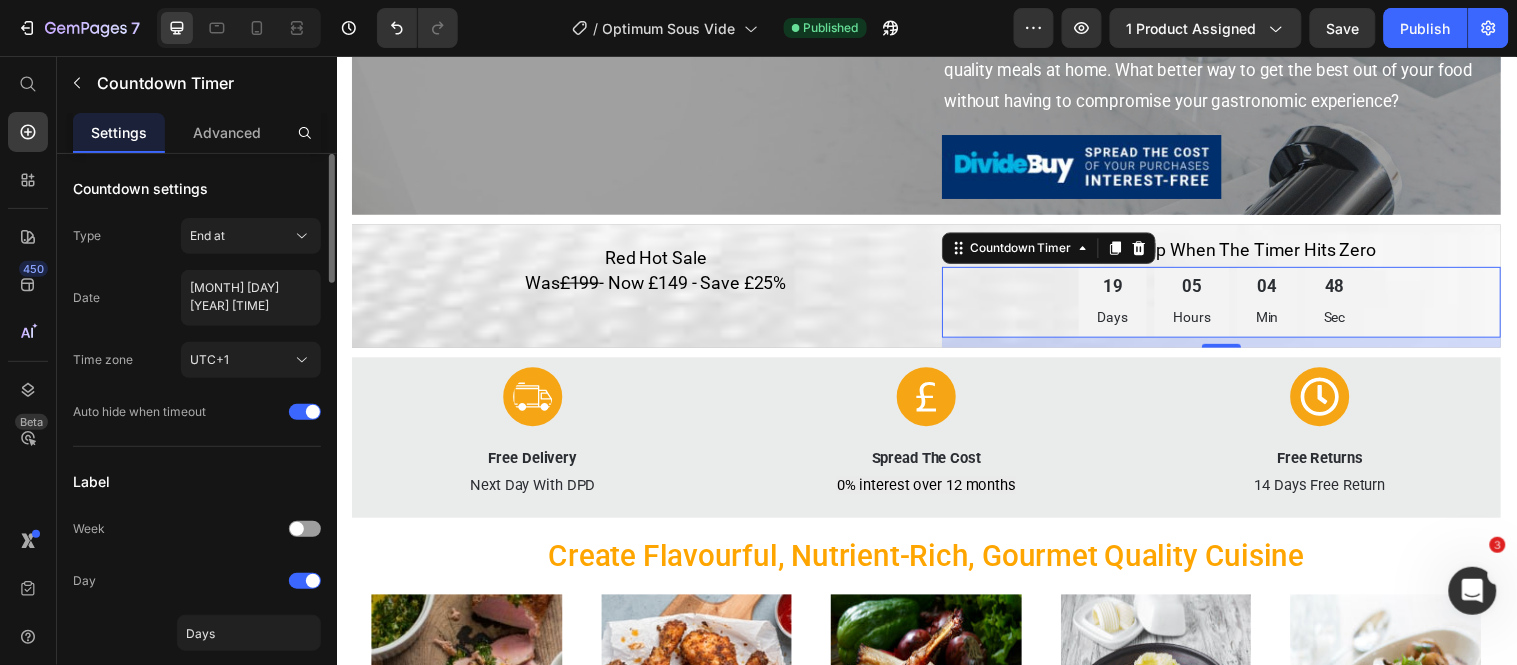 click on "Publish" at bounding box center (1426, 28) 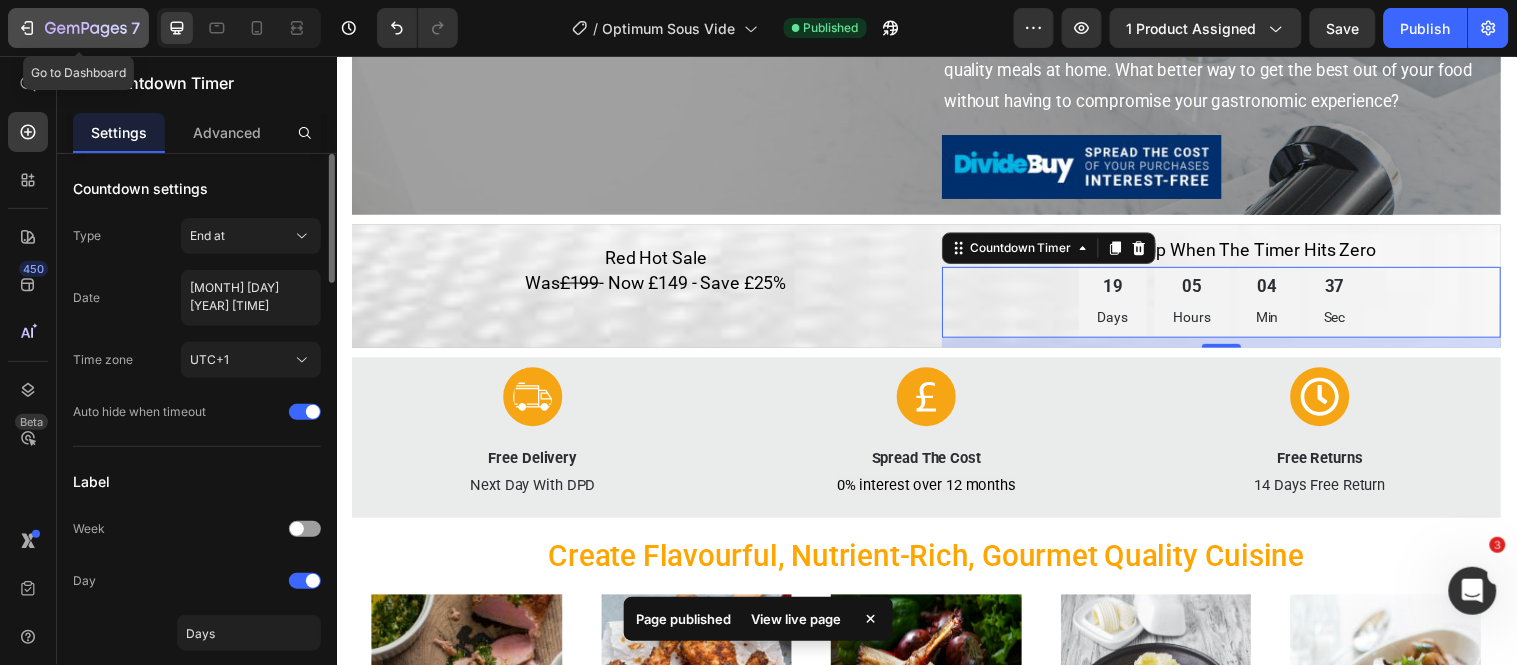 click 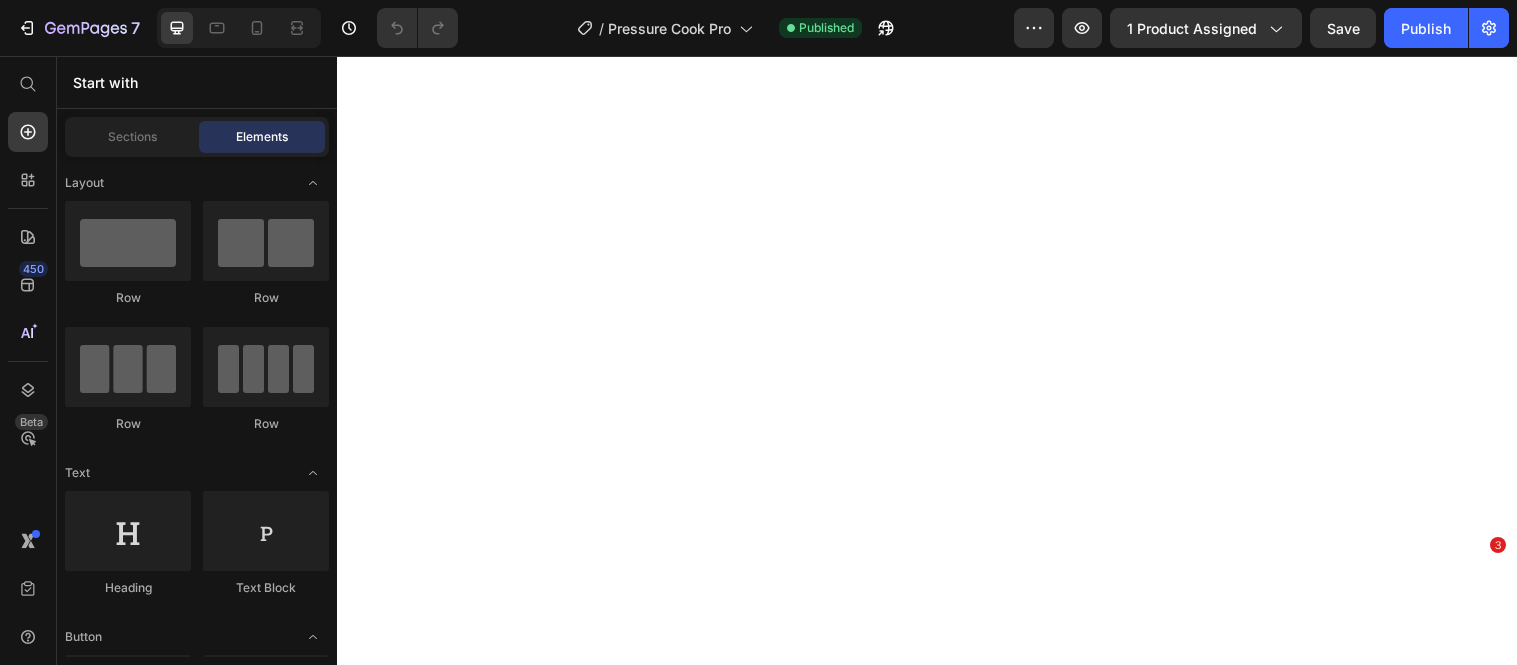 scroll, scrollTop: 0, scrollLeft: 0, axis: both 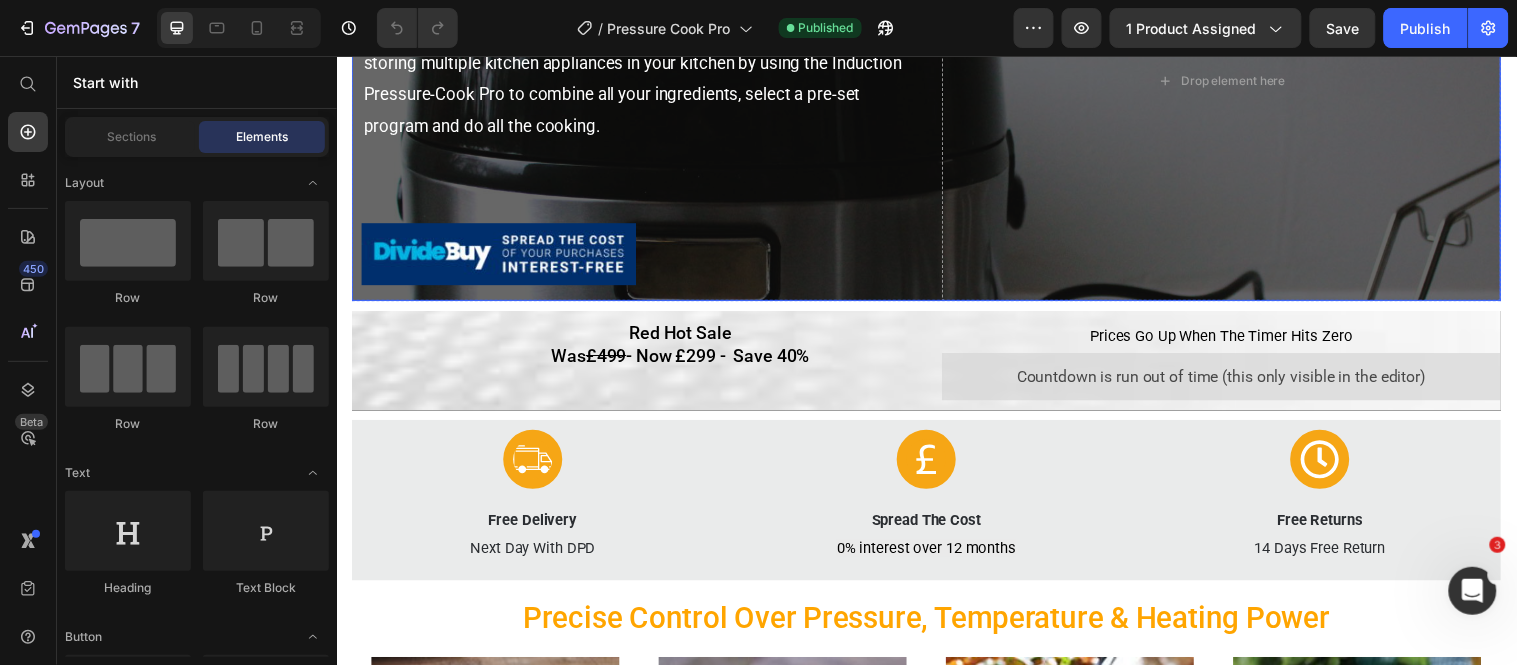 click on "Countdown is run out of time (this only visible in the editor)" at bounding box center [1236, 381] 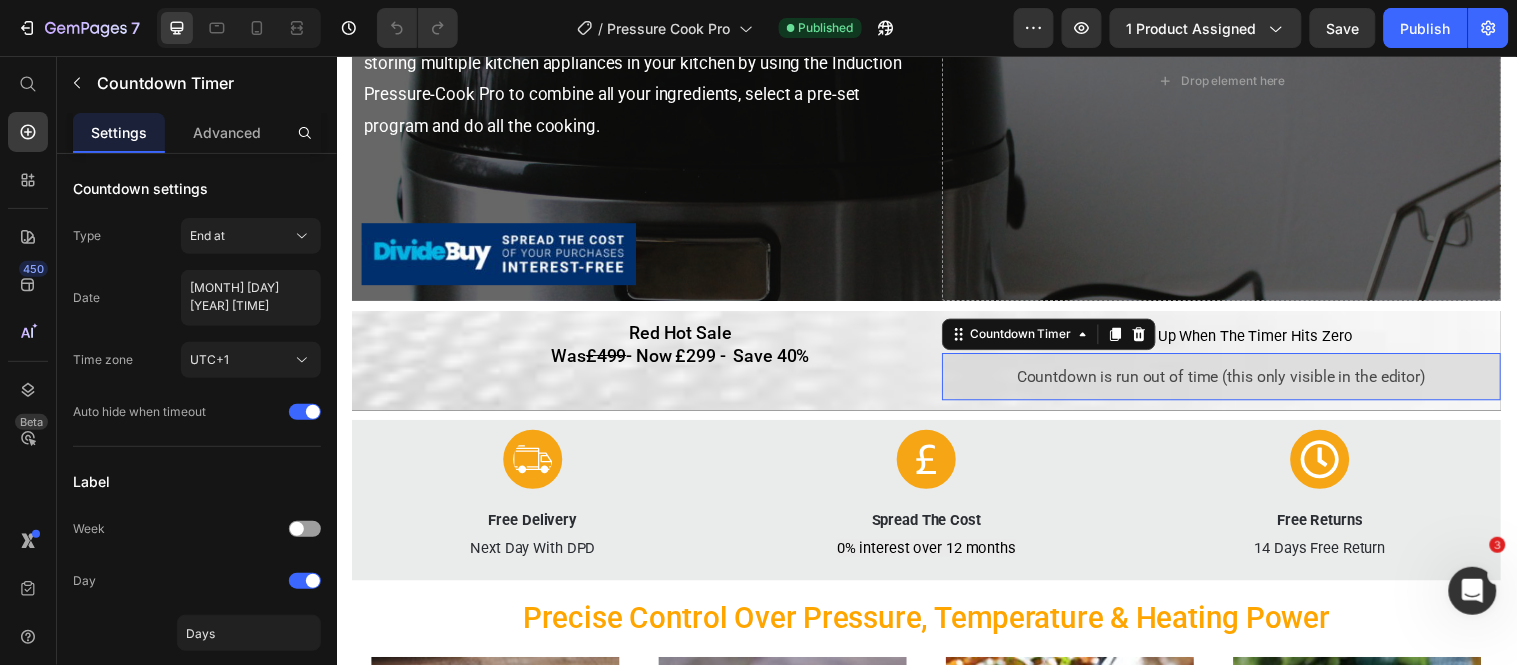 click on "Countdown is run out of time (this only visible in the editor)" at bounding box center (1236, 381) 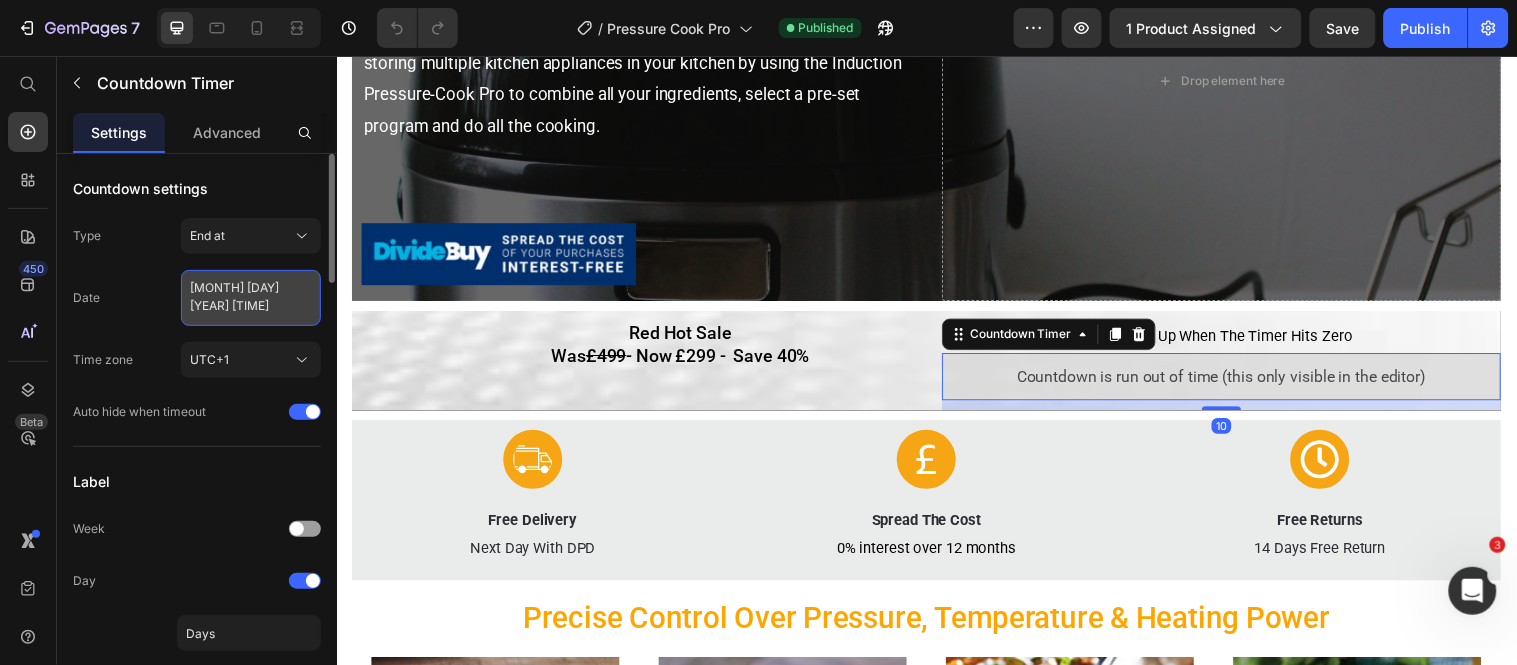 click on "[MONTH] [DAY] [YEAR] [TIME]" at bounding box center (251, 298) 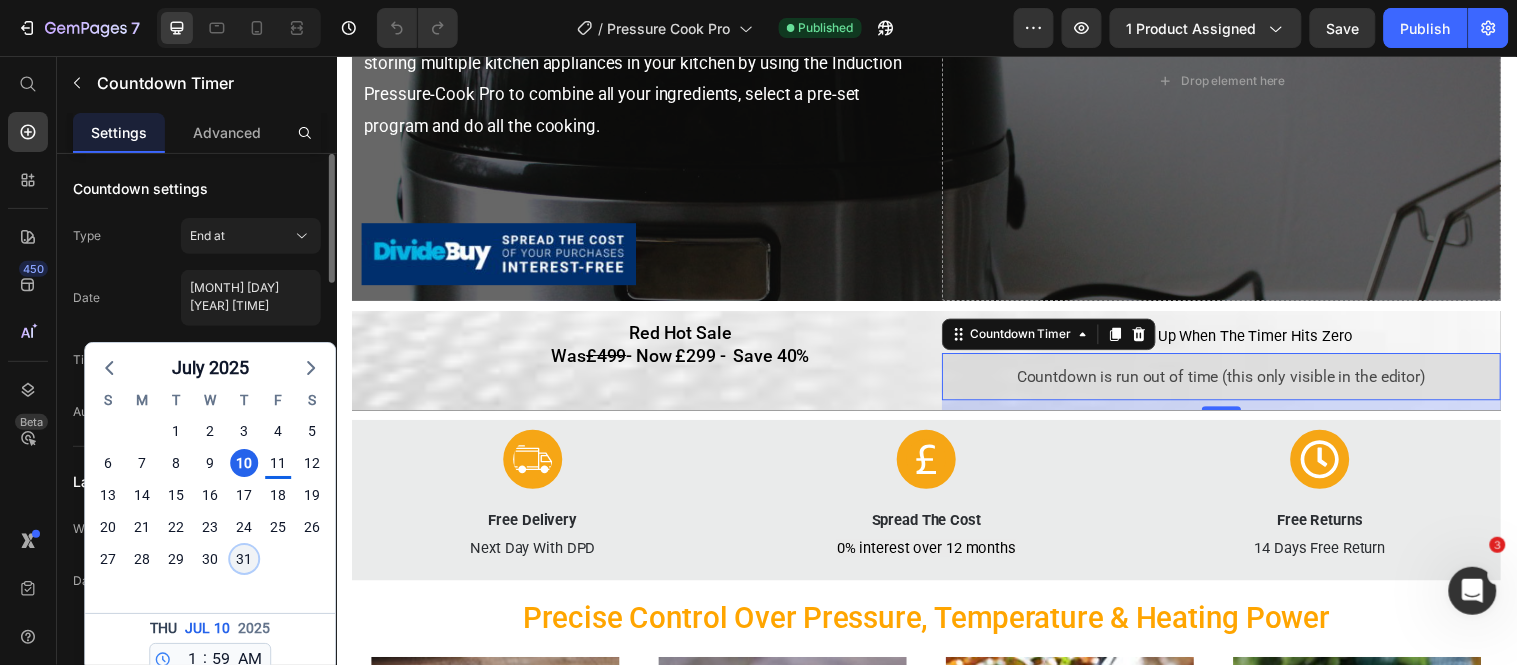 click on "31" 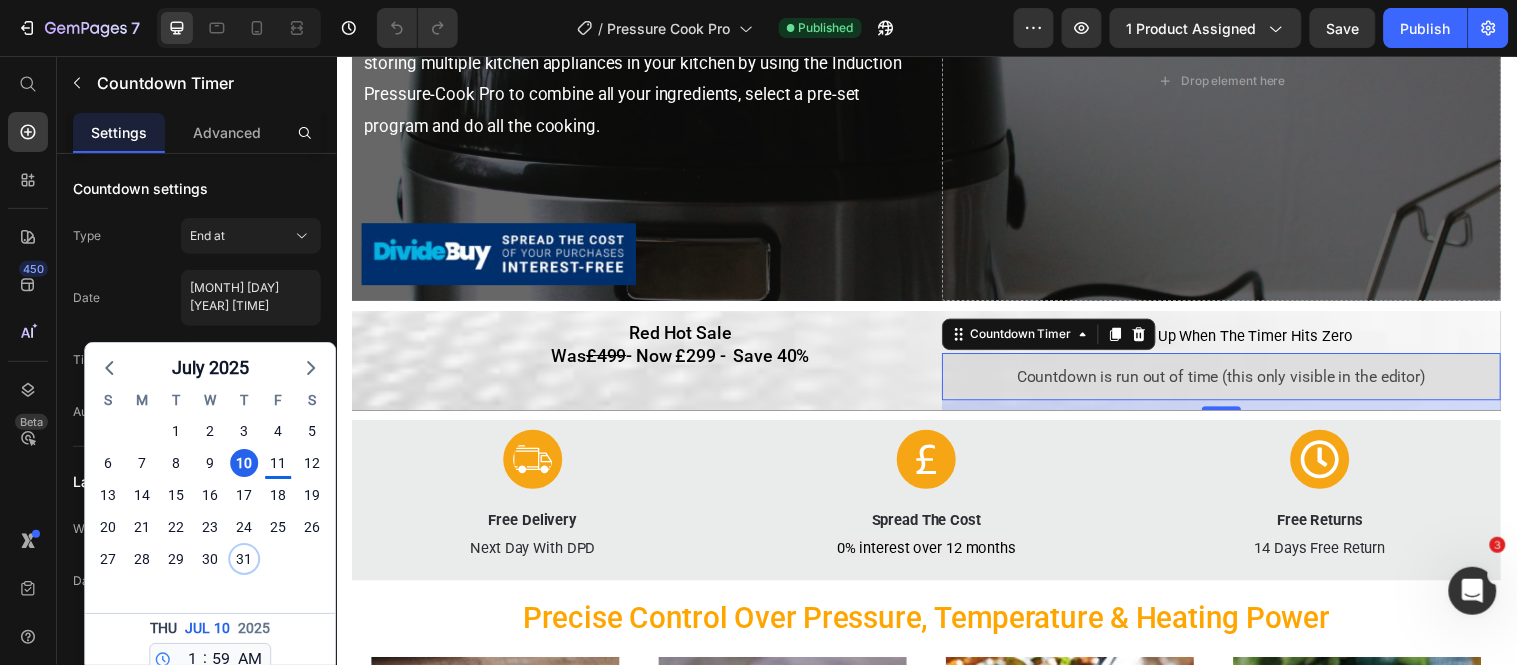 type on "July 31 2025 1:59 AM" 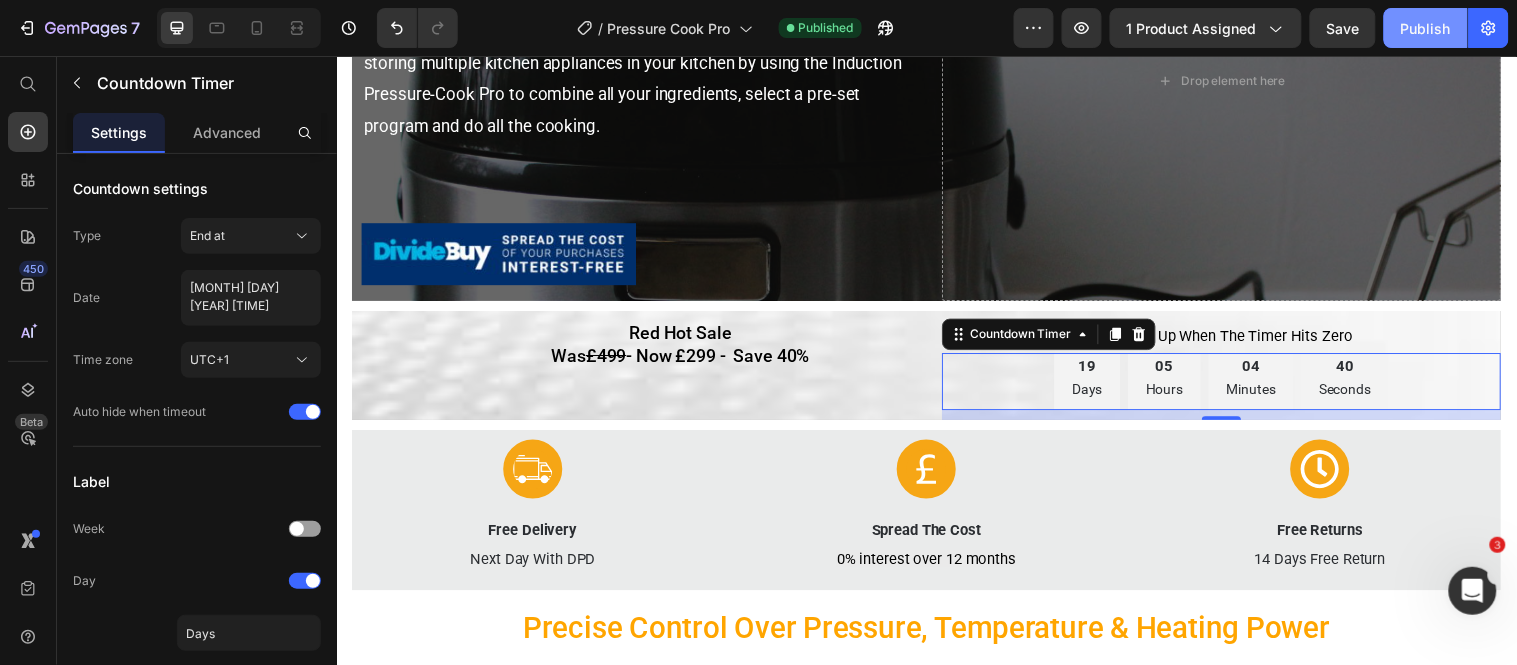 click on "Publish" 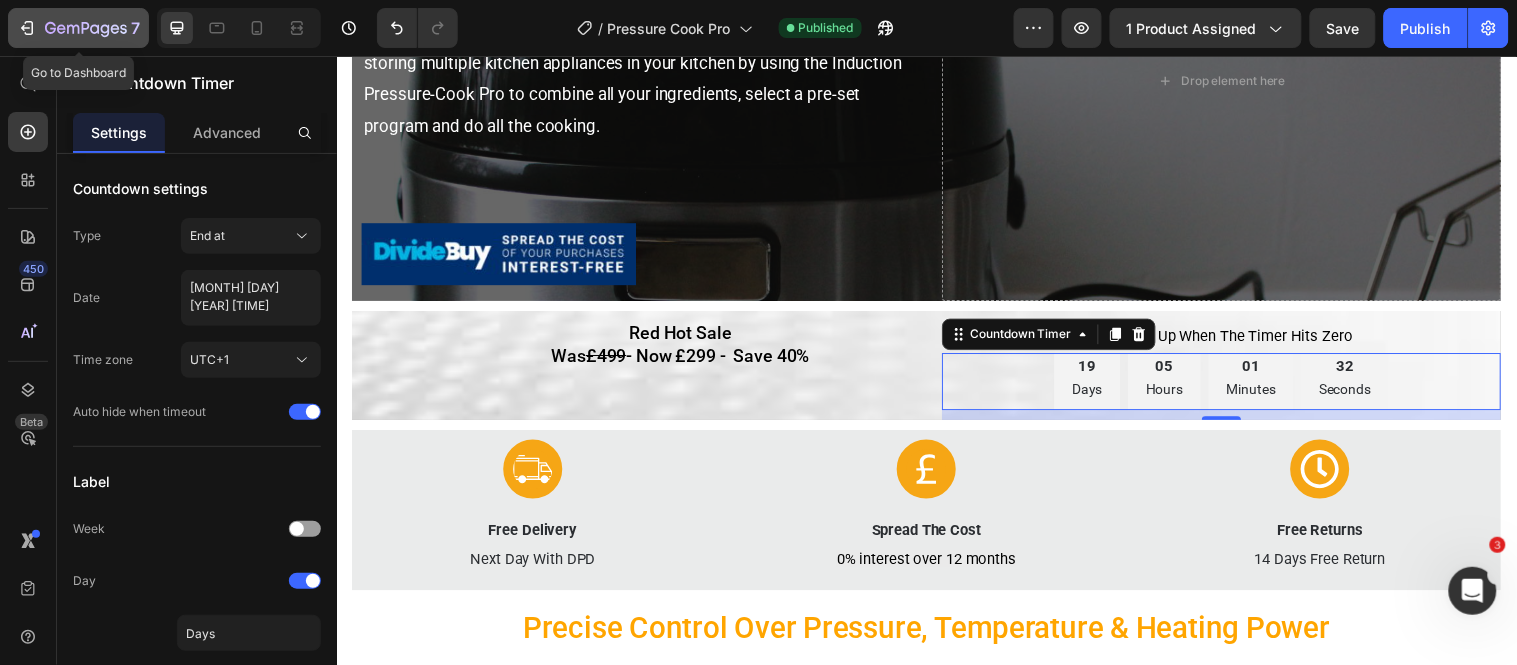 click 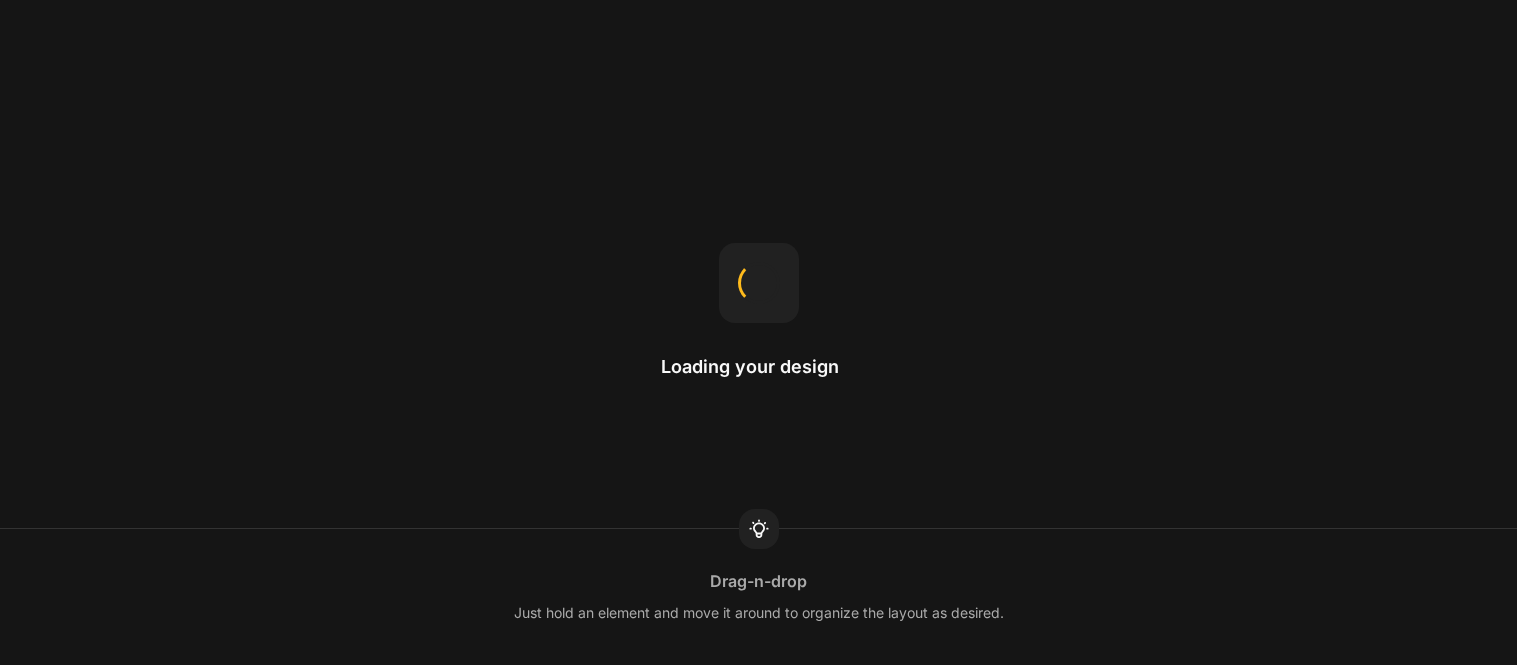 scroll, scrollTop: 0, scrollLeft: 0, axis: both 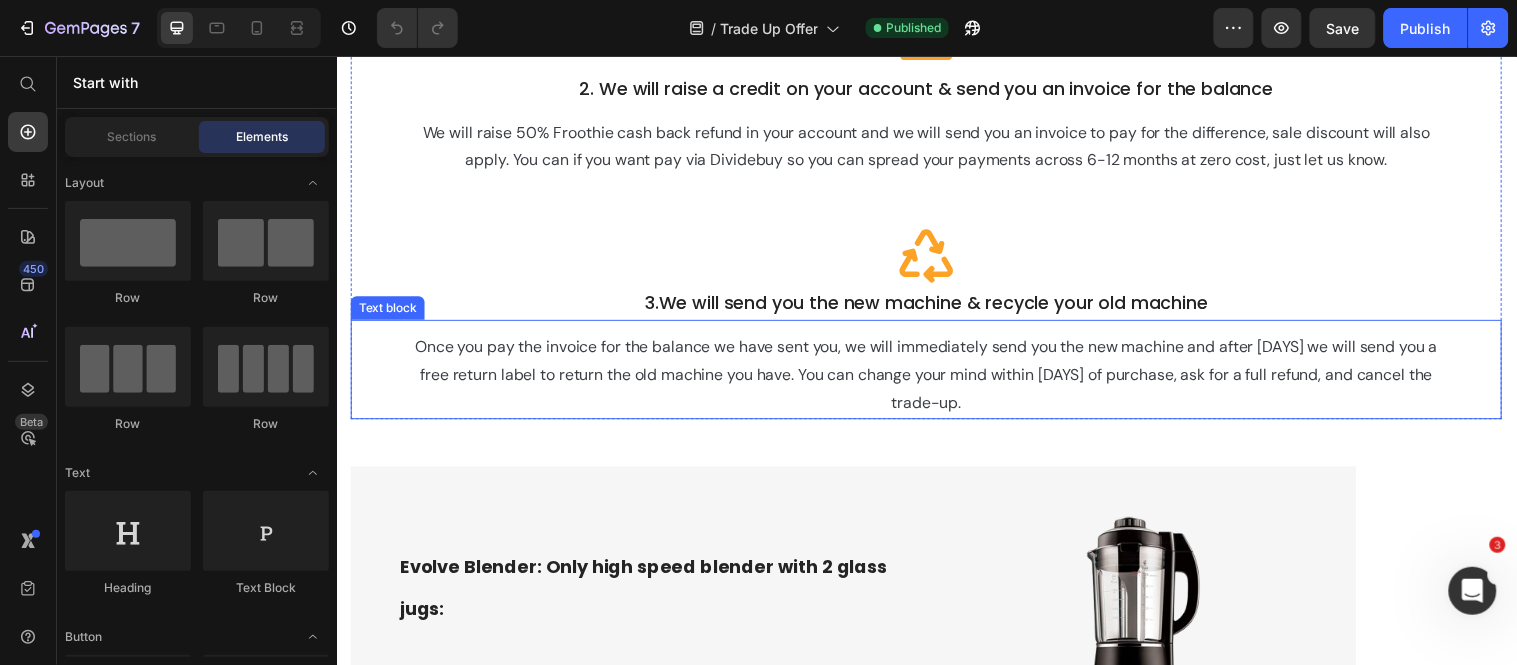click on "Once you pay the invoice for the balance we have sent you, we will immediately send you the new machine and after [DAYS] we will send you a free return label to return the old machine you have. You can change your mind within [DAYS] of purchase, ask for a full refund, and cancel the trade-up." at bounding box center (936, 379) 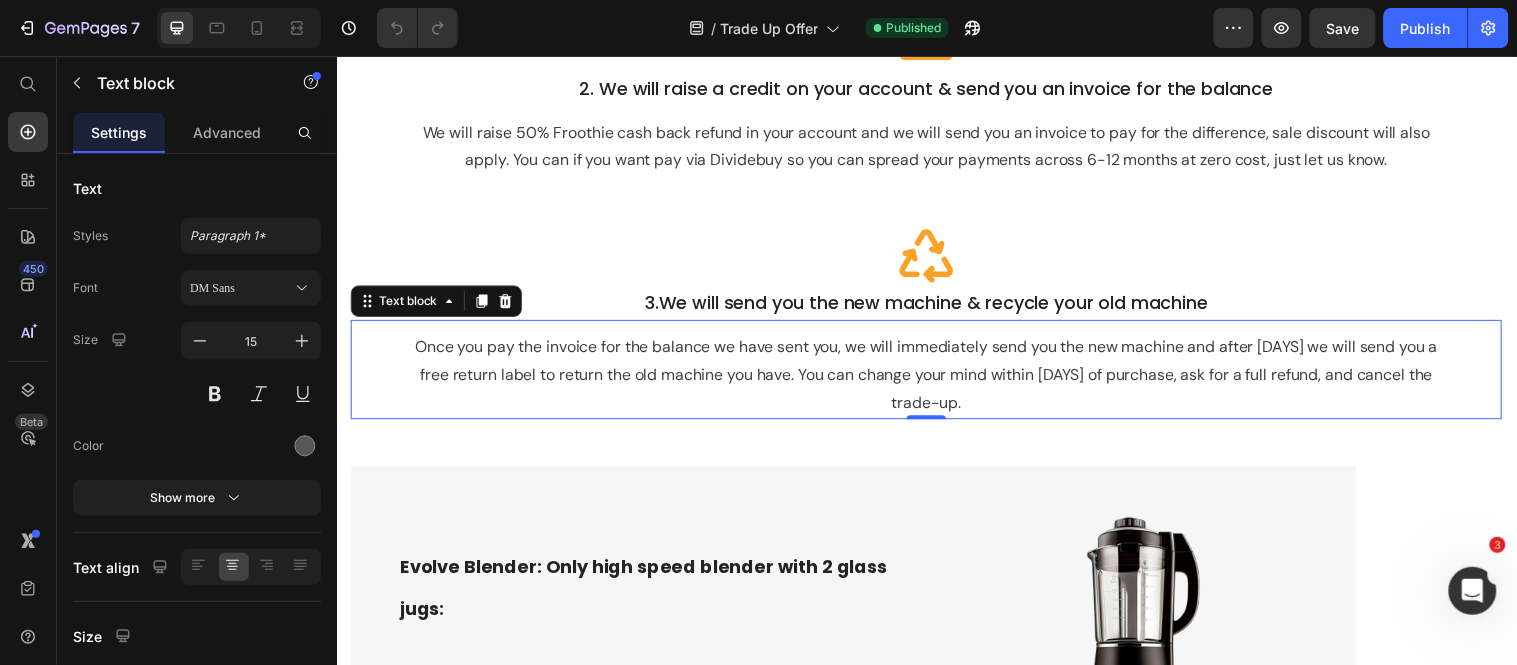 click on "Once you pay the invoice for the balance we have sent you, we will immediately send you the new machine and after [DAYS] we will send you a free return label to return the old machine you have. You can change your mind within [DAYS] of purchase, ask for a full refund, and cancel the trade-up." at bounding box center [936, 379] 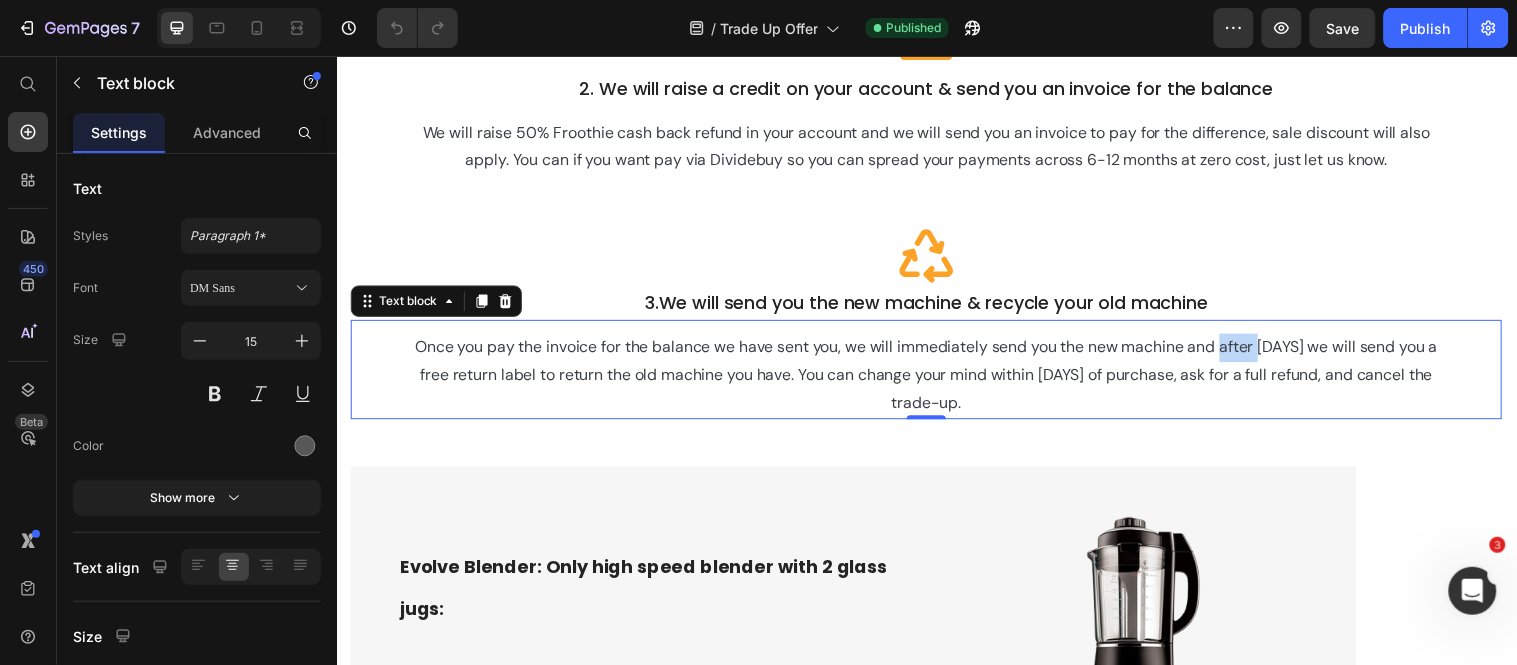 click on "Once you pay the invoice for the balance we have sent you, we will immediately send you the new machine and after [DAYS] we will send you a free return label to return the old machine you have. You can change your mind within [DAYS] of purchase, ask for a full refund, and cancel the trade-up." at bounding box center [936, 379] 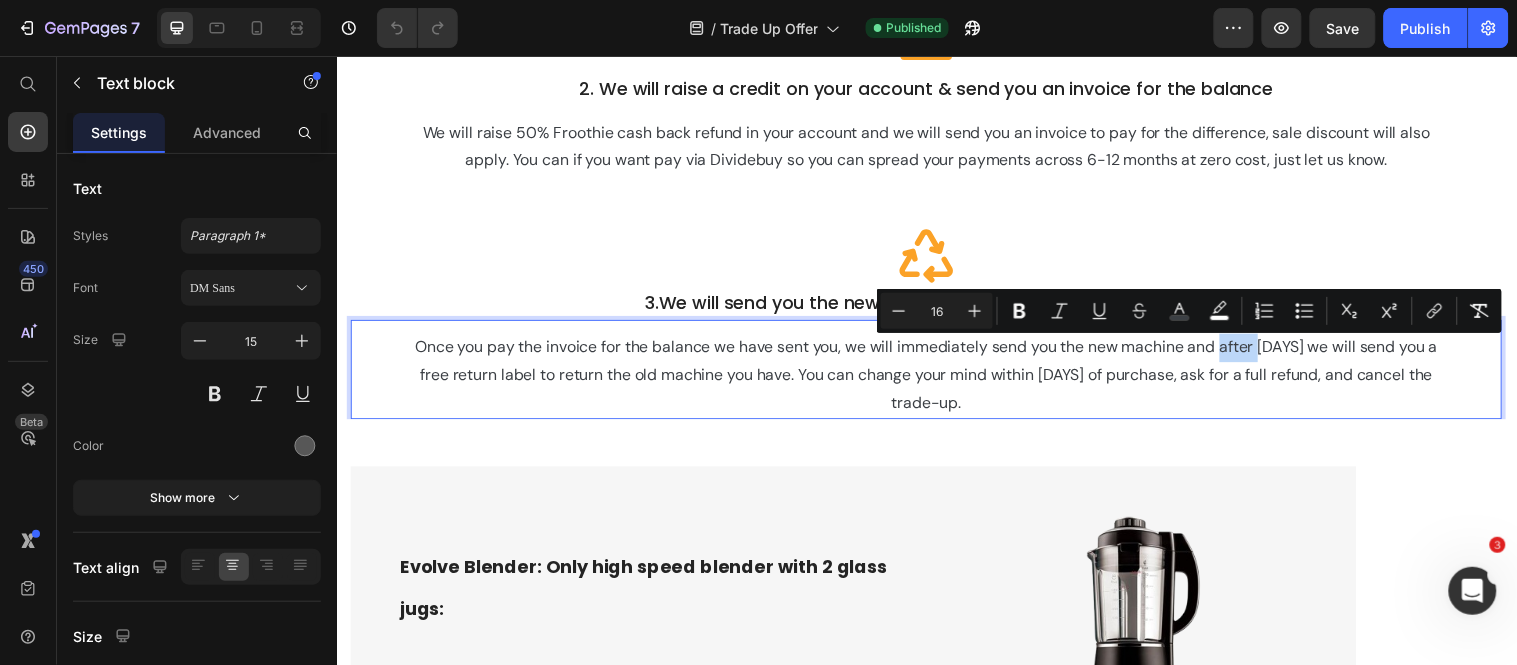 click on "Once you pay the invoice for the balance we have sent you, we will immediately send you the new machine and after [DAYS] we will send you a free return label to return the old machine you have. You can change your mind within [DAYS] of purchase, ask for a full refund, and cancel the trade-up." at bounding box center (936, 379) 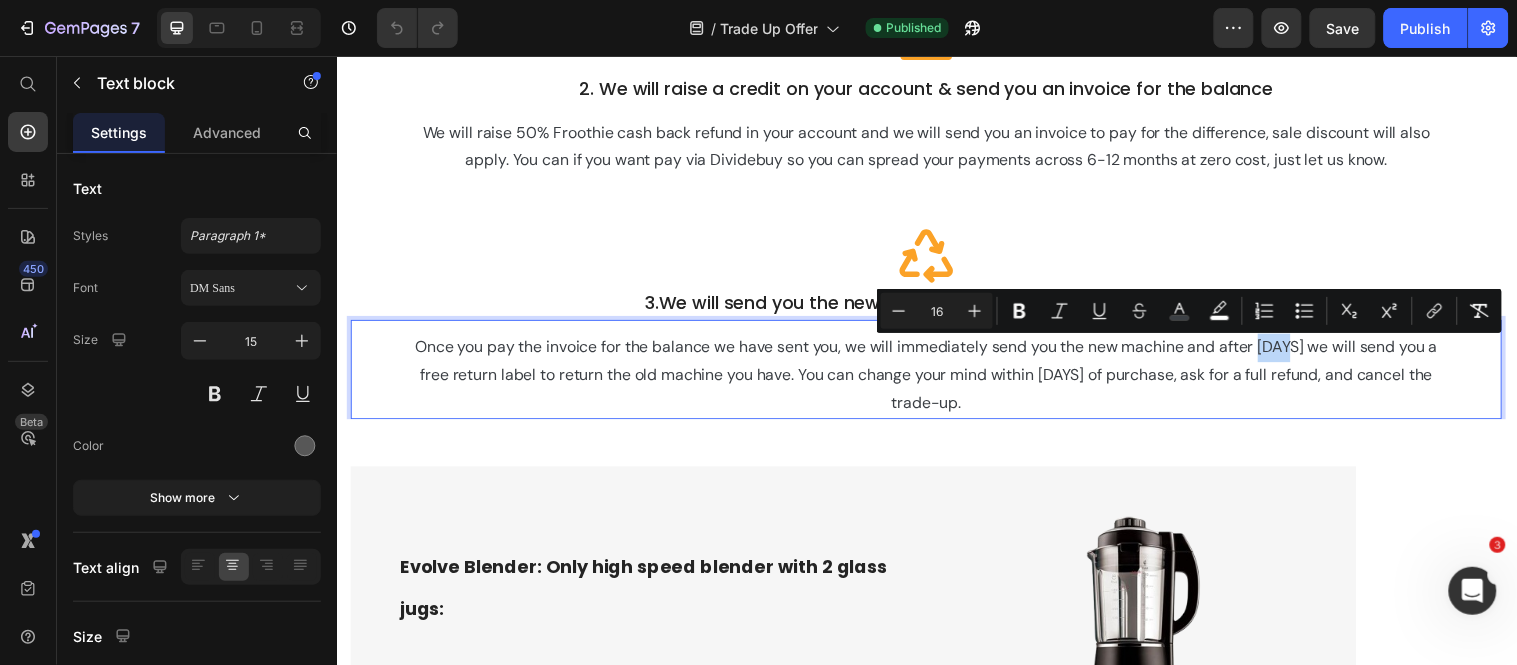 drag, startPoint x: 1286, startPoint y: 354, endPoint x: 1315, endPoint y: 358, distance: 29.274563 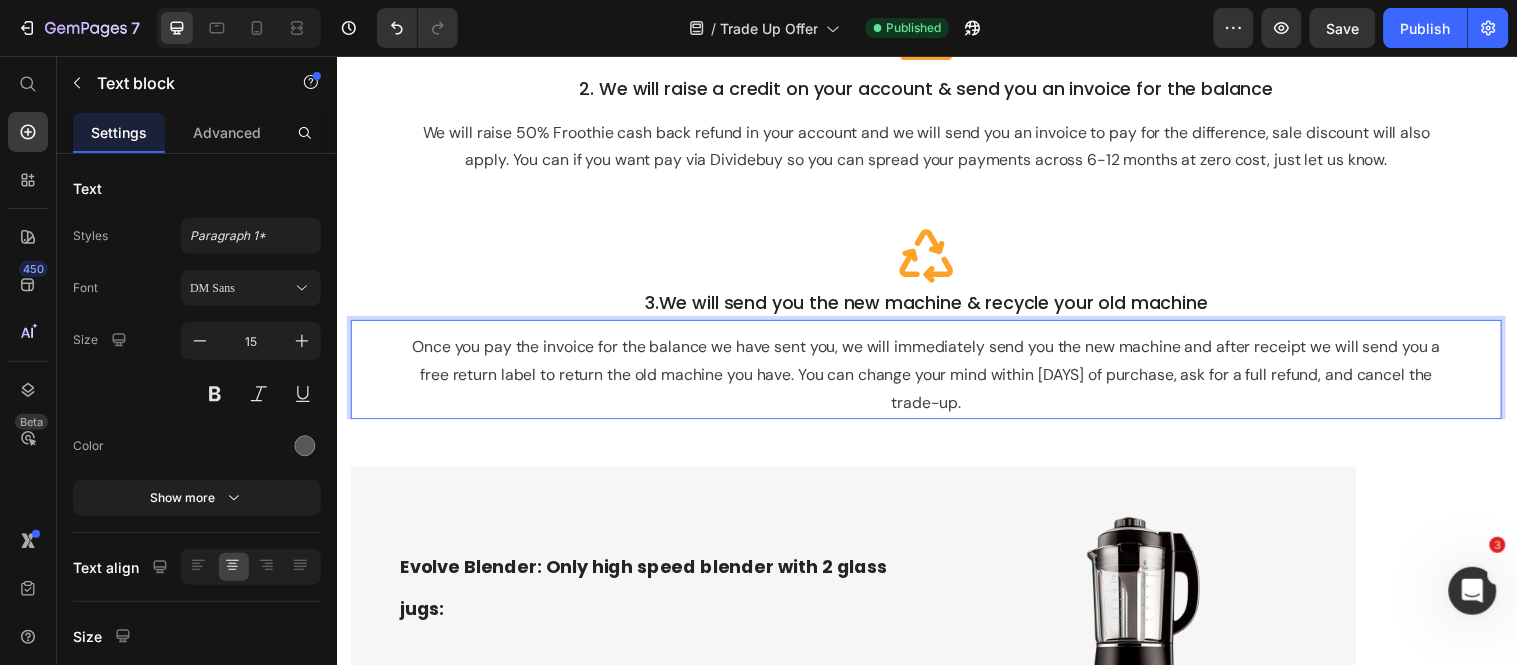click on "Once you pay the invoice for the balance we have sent you, we will immediately send you the new machine and after receipt we will send you a free return label to return the old machine you have. You can change your mind within [DAYS] of purchase, ask for a full refund, and cancel the trade-up." at bounding box center (936, 379) 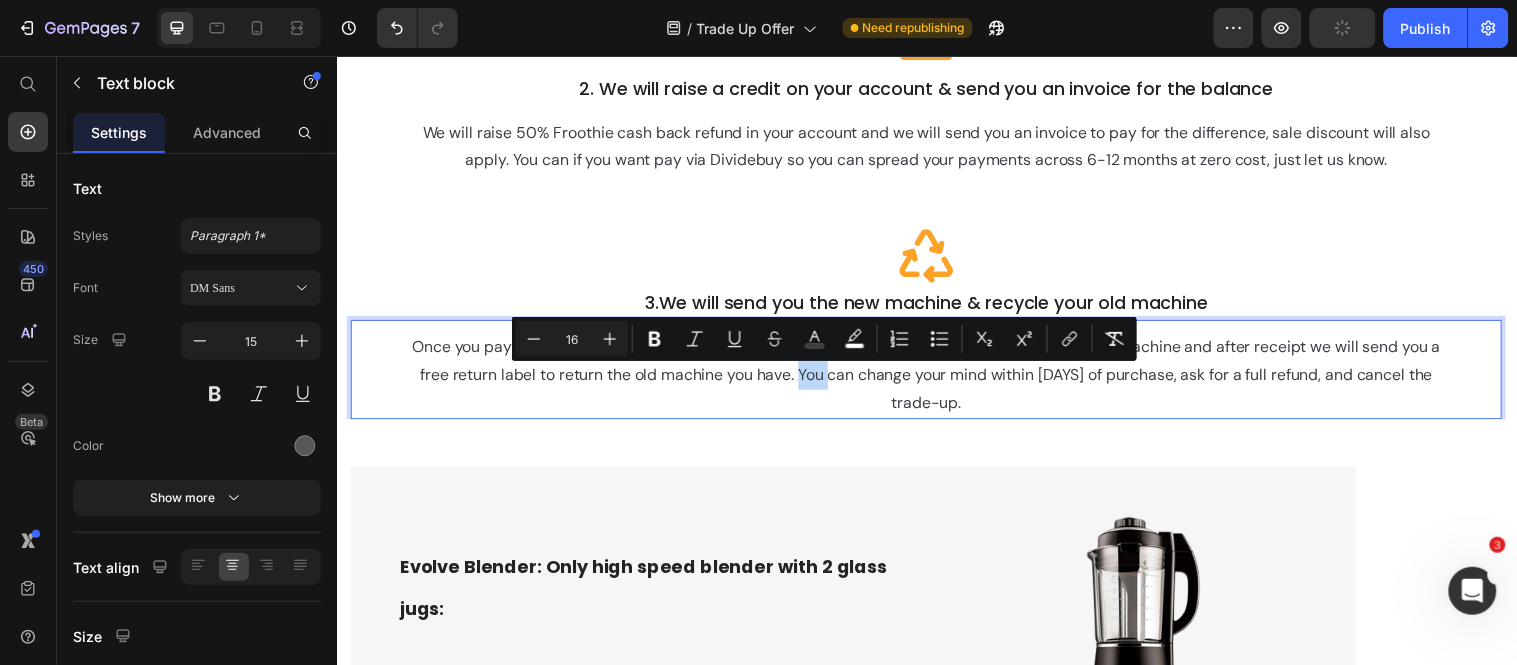 click on "Once you pay the invoice for the balance we have sent you, we will immediately send you the new machine and after receipt we will send you a free return label to return the old machine you have. You can change your mind within [DAYS] of purchase, ask for a full refund, and cancel the trade-up." at bounding box center [936, 380] 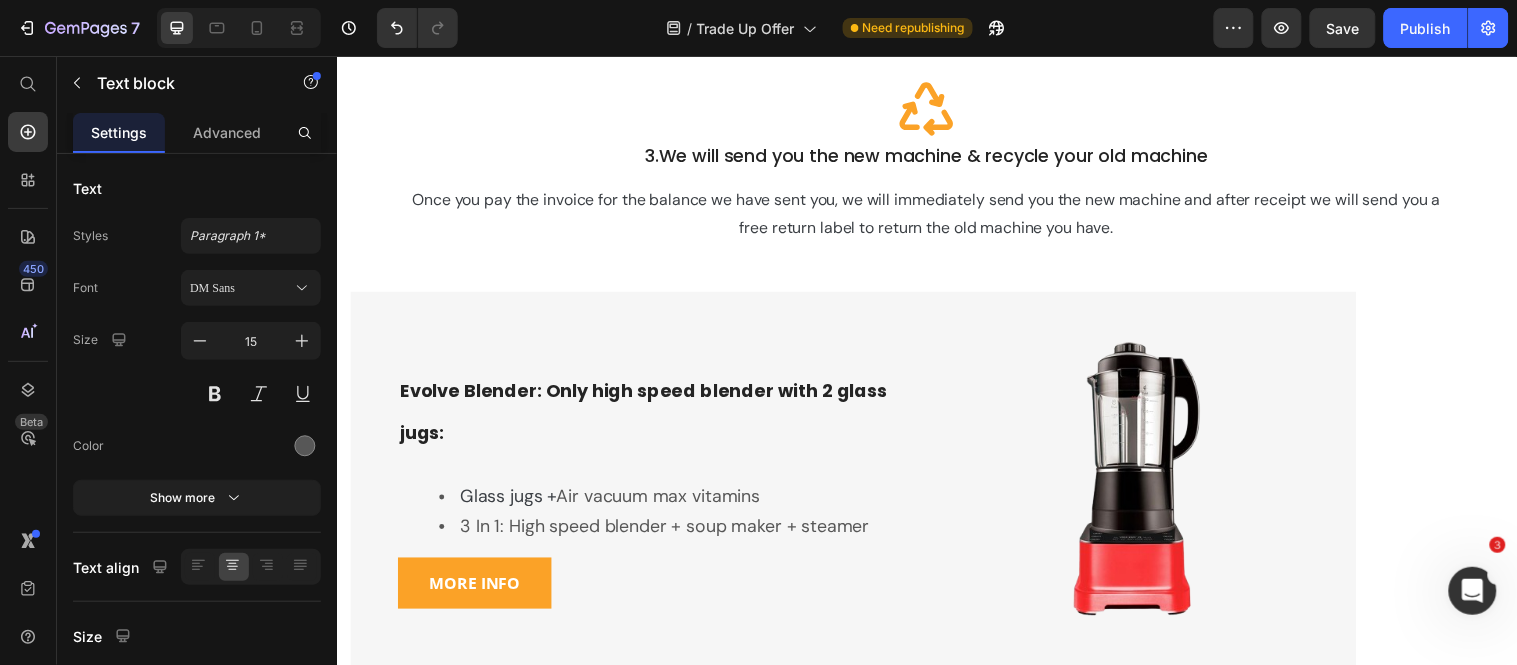 scroll, scrollTop: 1666, scrollLeft: 0, axis: vertical 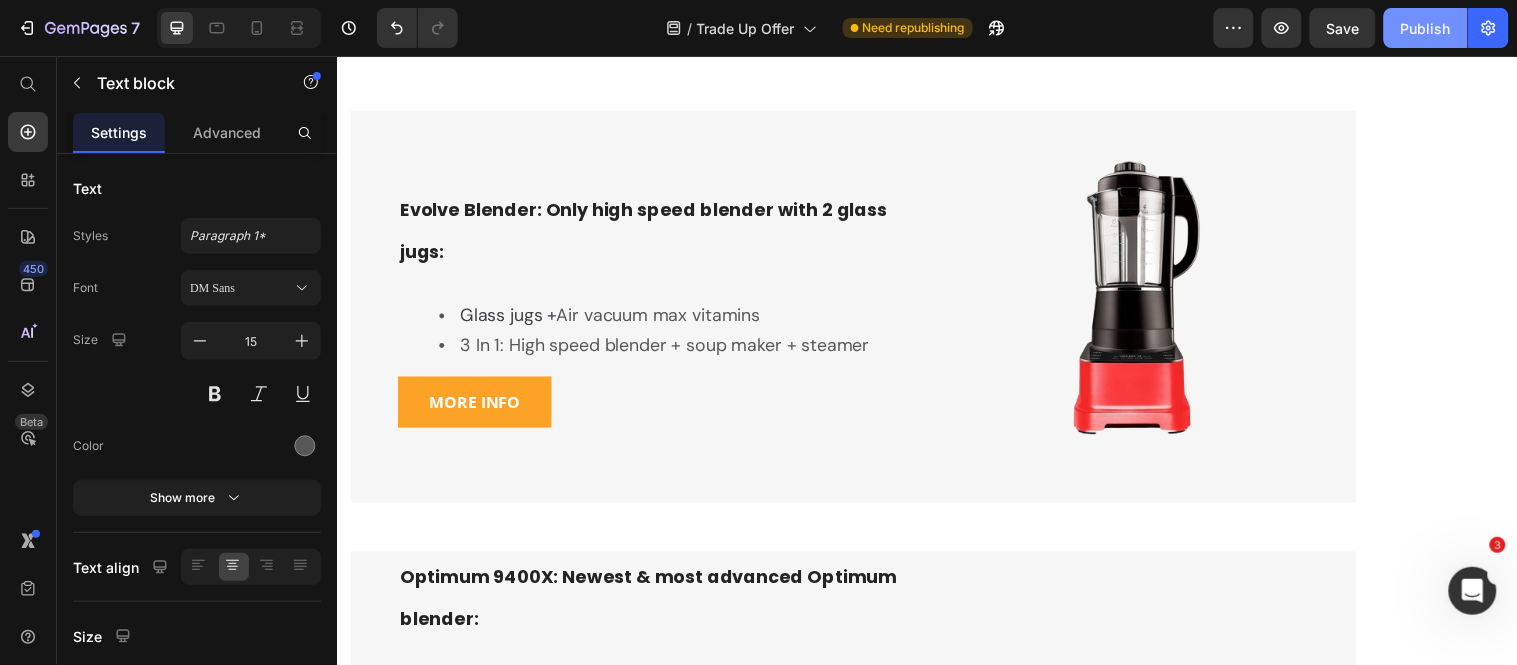 click on "Publish" at bounding box center [1426, 28] 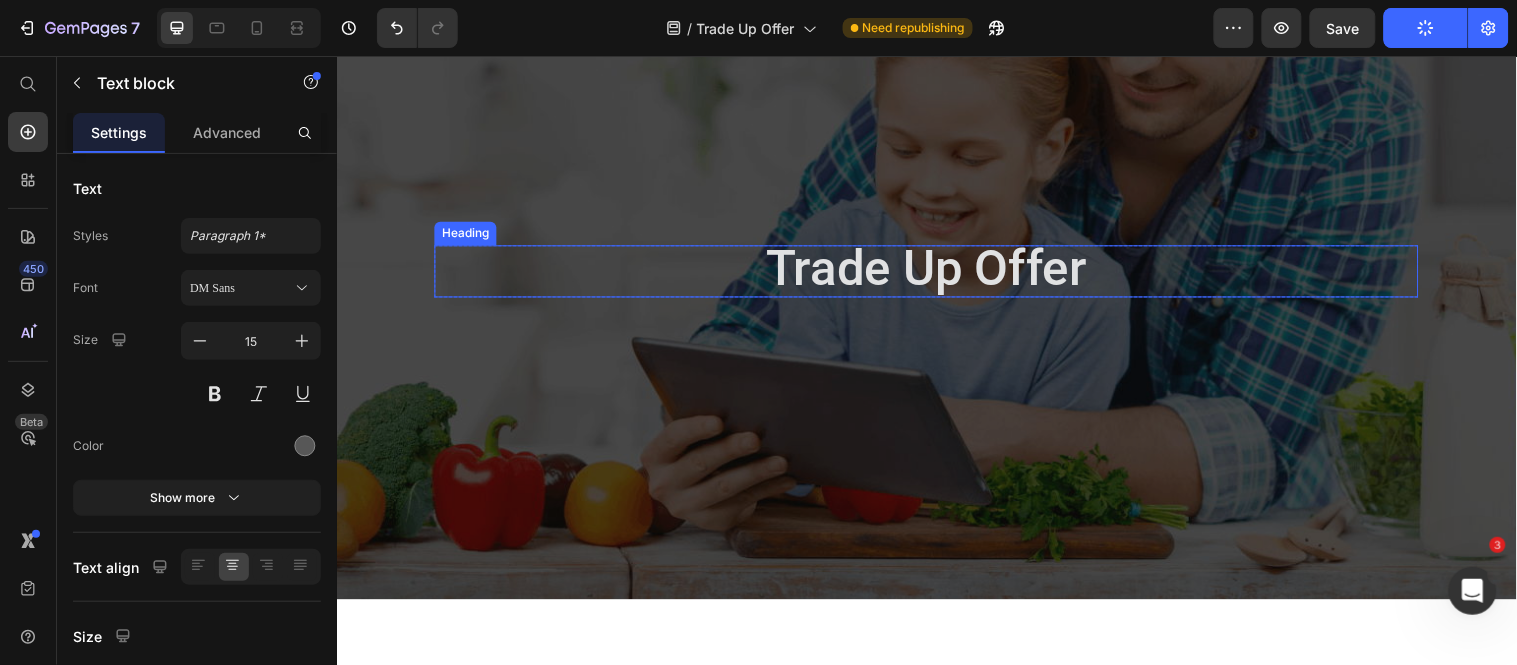 scroll, scrollTop: 0, scrollLeft: 0, axis: both 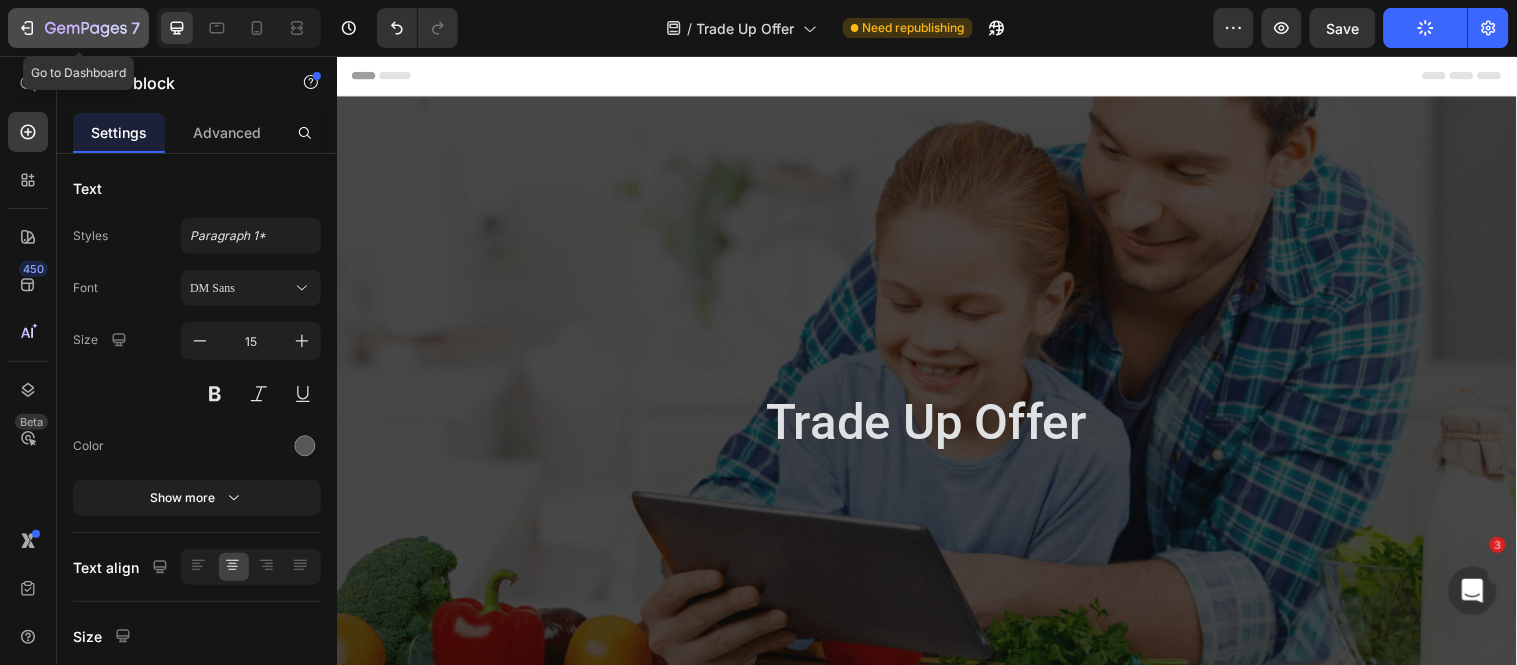 click 